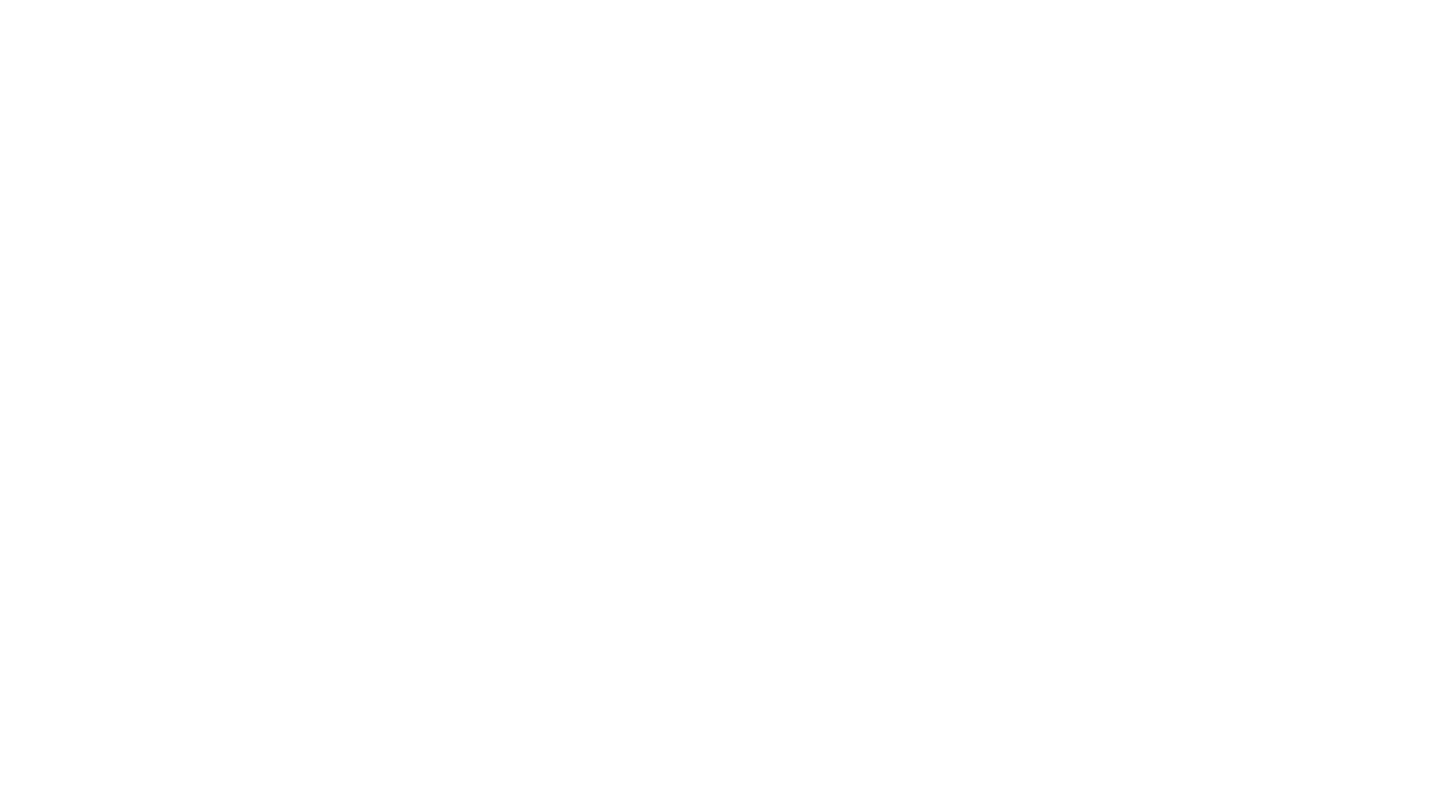 scroll, scrollTop: 0, scrollLeft: 0, axis: both 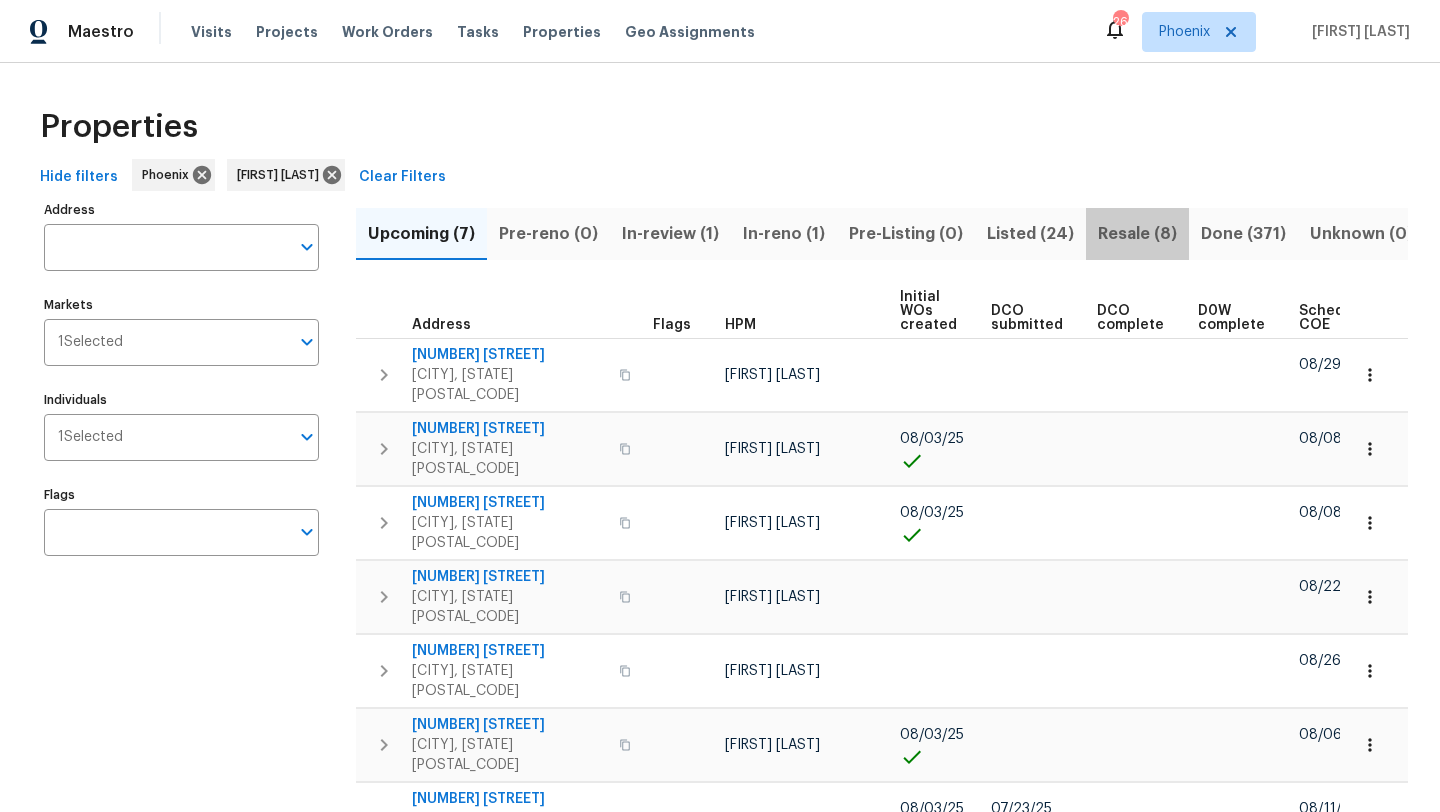 click on "Resale (8)" at bounding box center [1137, 234] 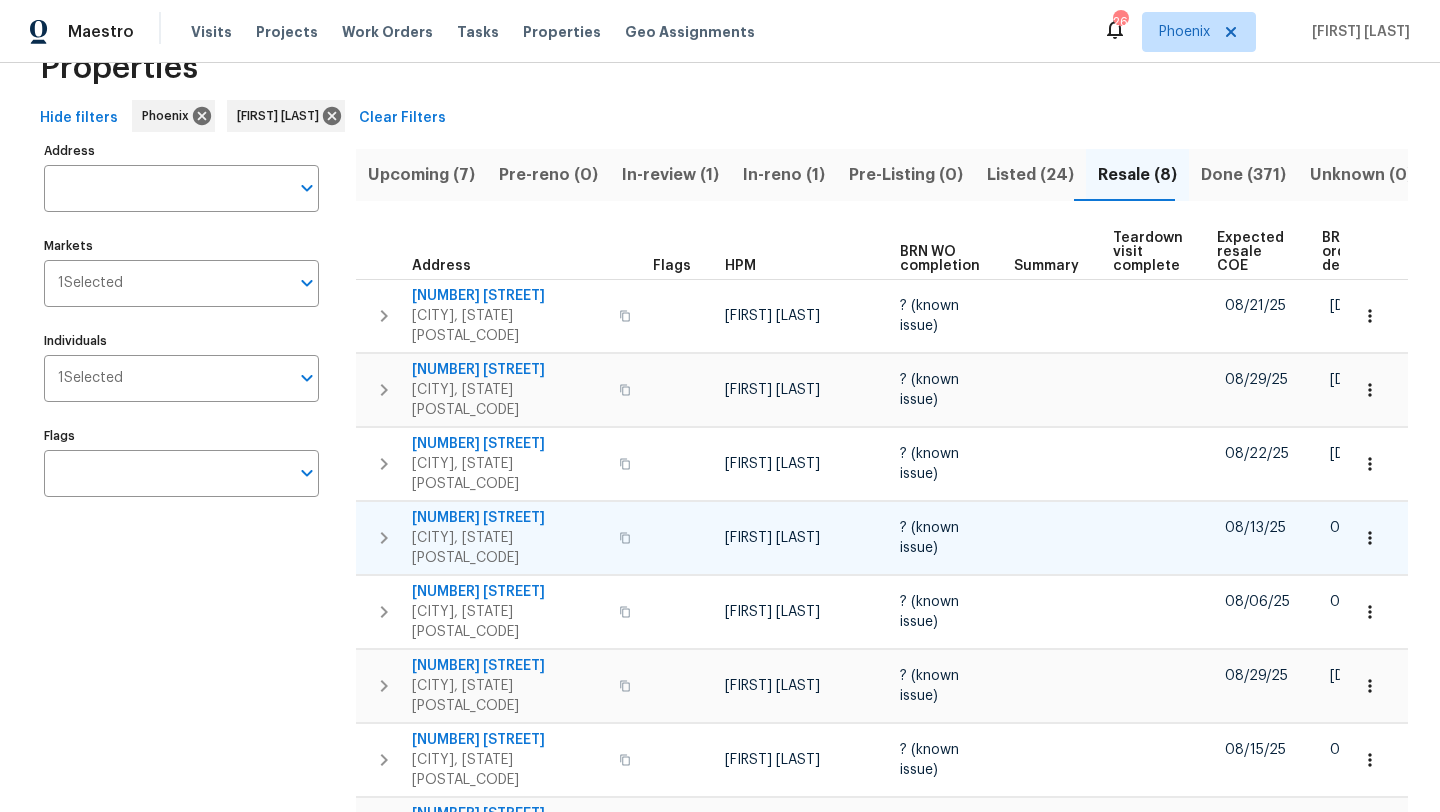 scroll, scrollTop: 57, scrollLeft: 0, axis: vertical 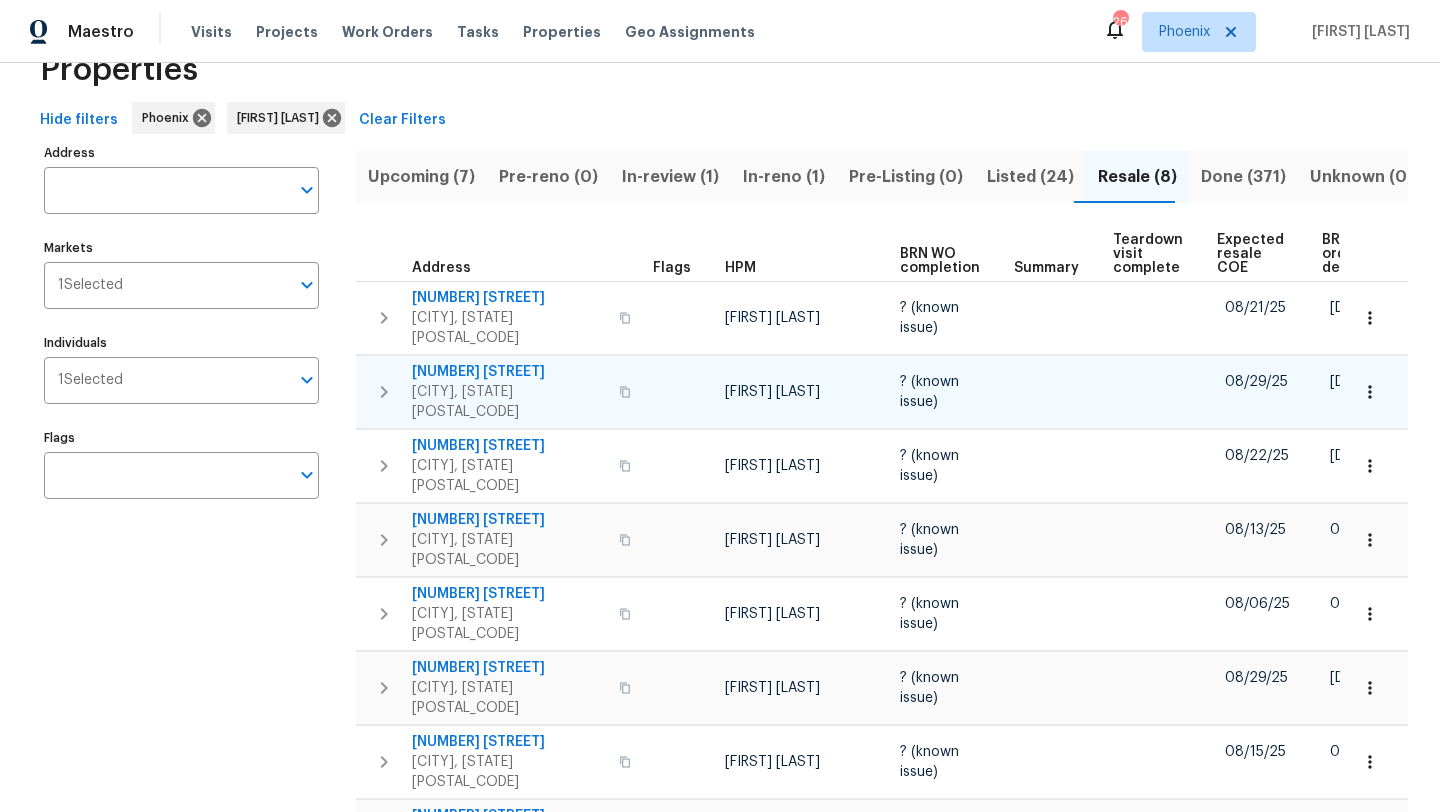 click on "1399 E Santa Fiore St" at bounding box center (509, 372) 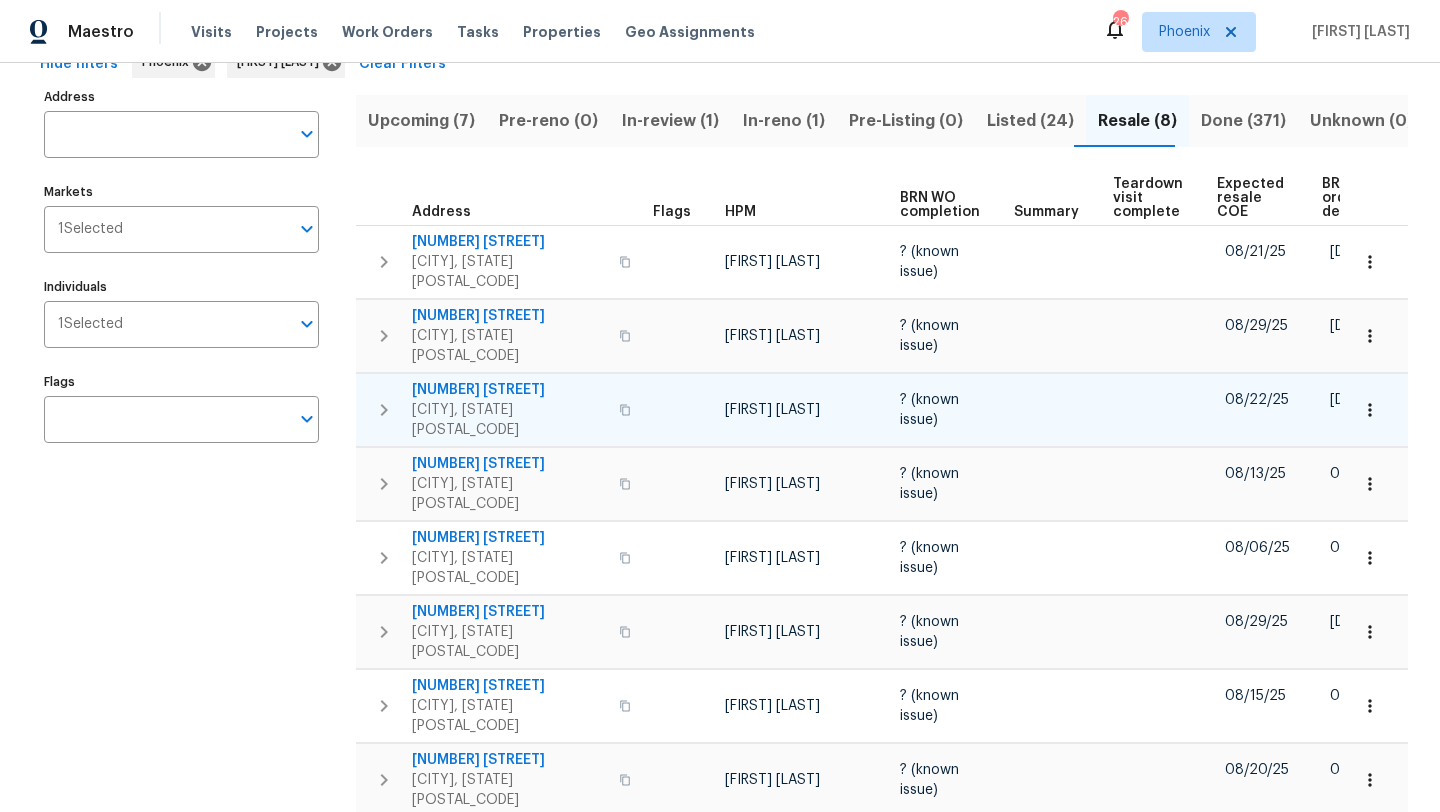 scroll, scrollTop: 39, scrollLeft: 0, axis: vertical 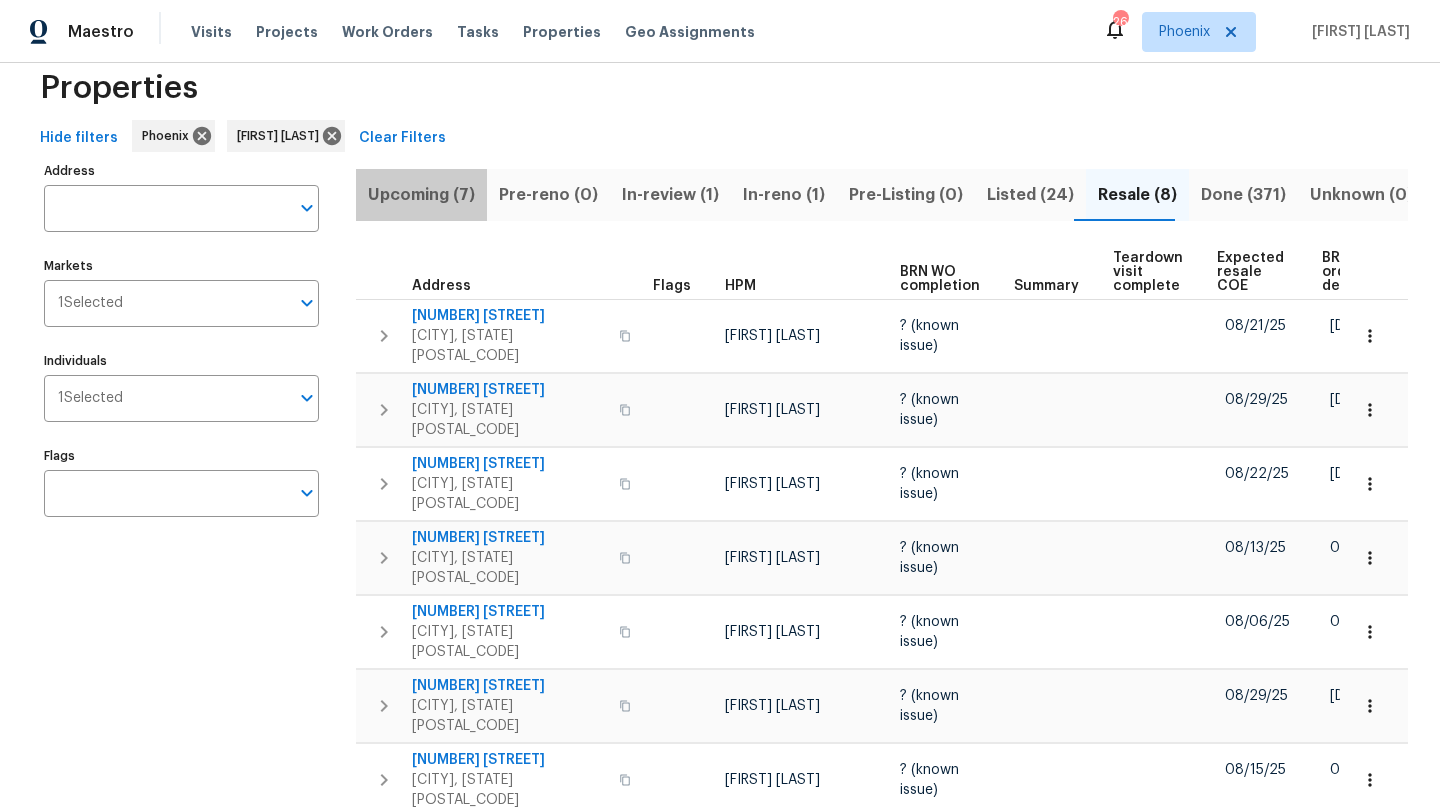 click on "Upcoming (7)" at bounding box center (421, 195) 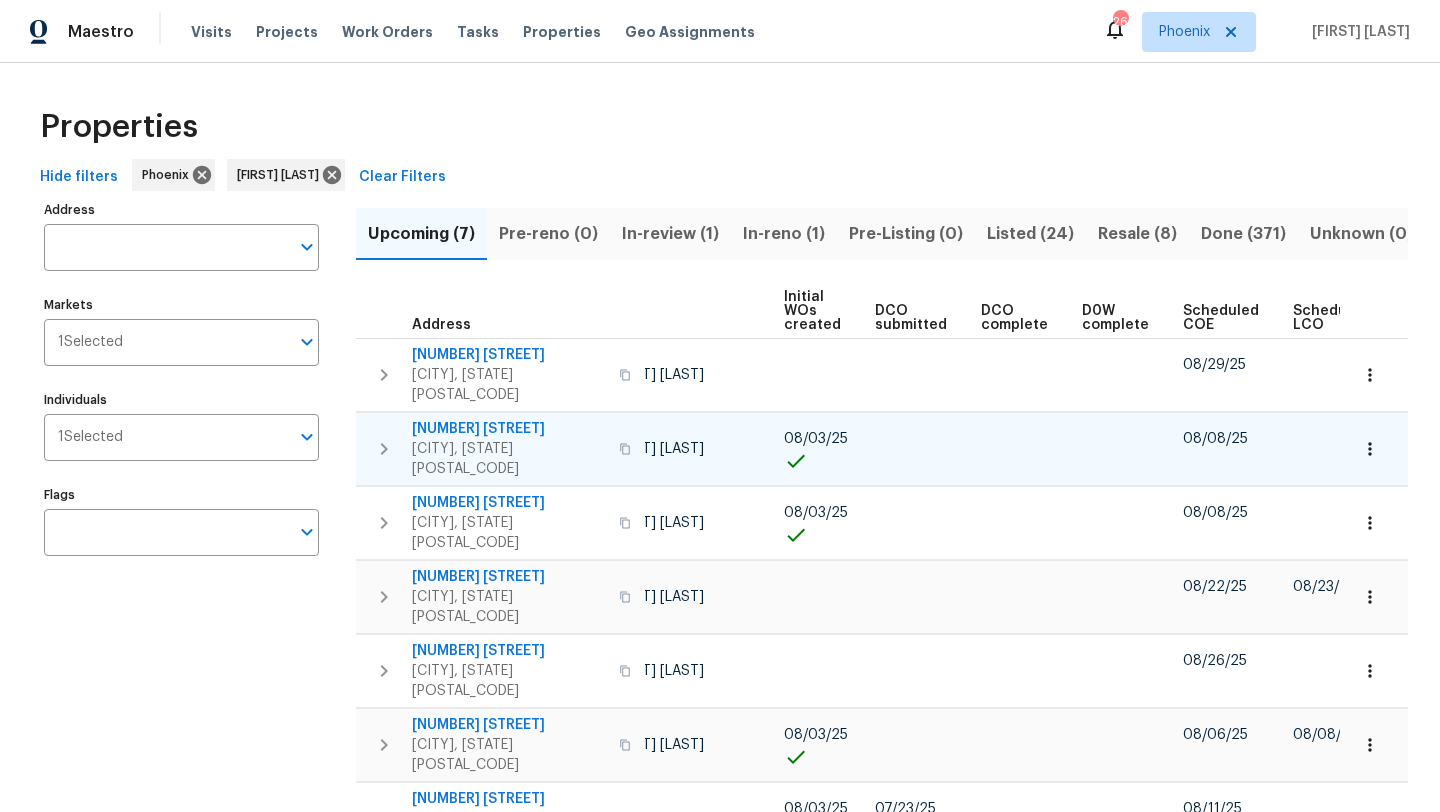 scroll, scrollTop: 0, scrollLeft: 220, axis: horizontal 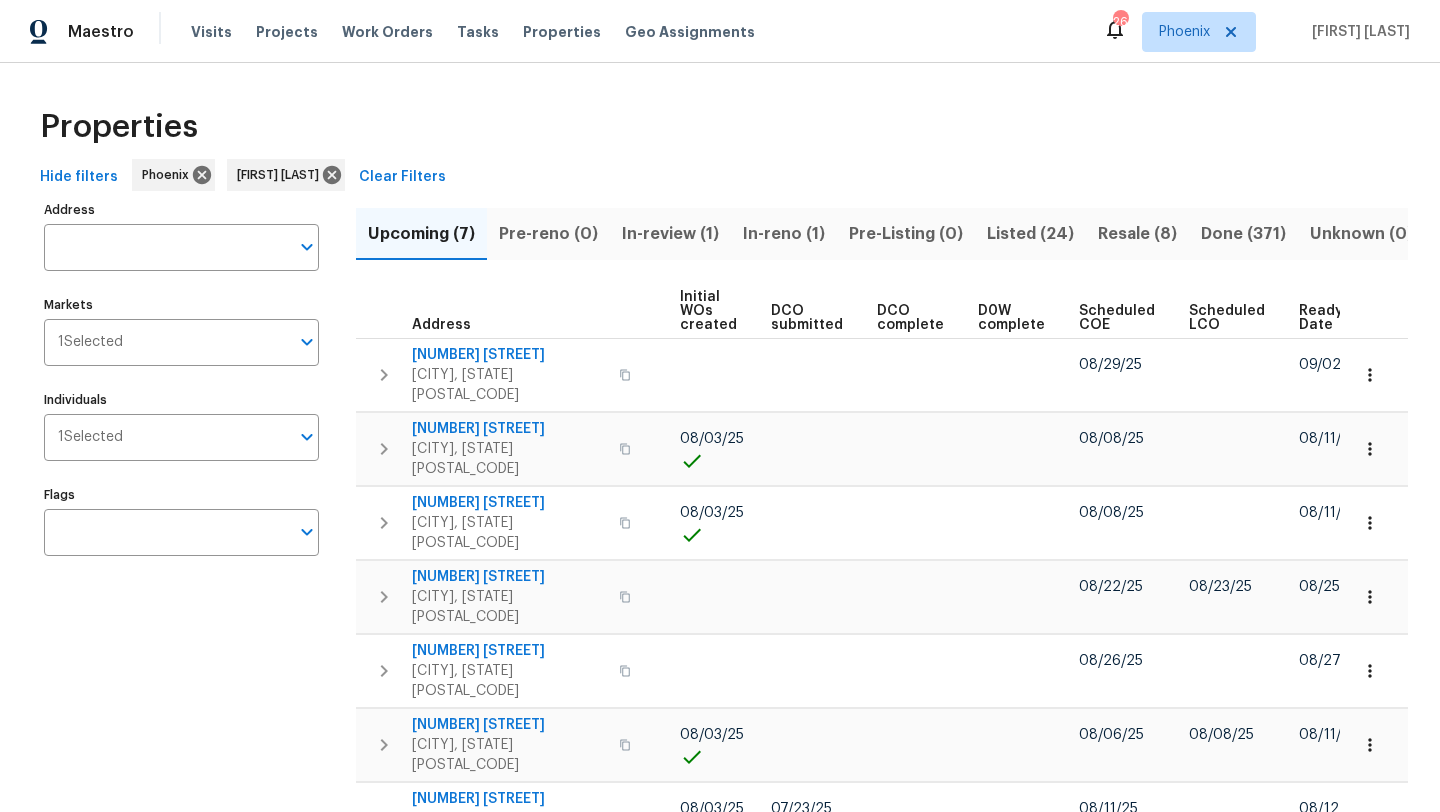 click on "Ready Date" at bounding box center (1322, 318) 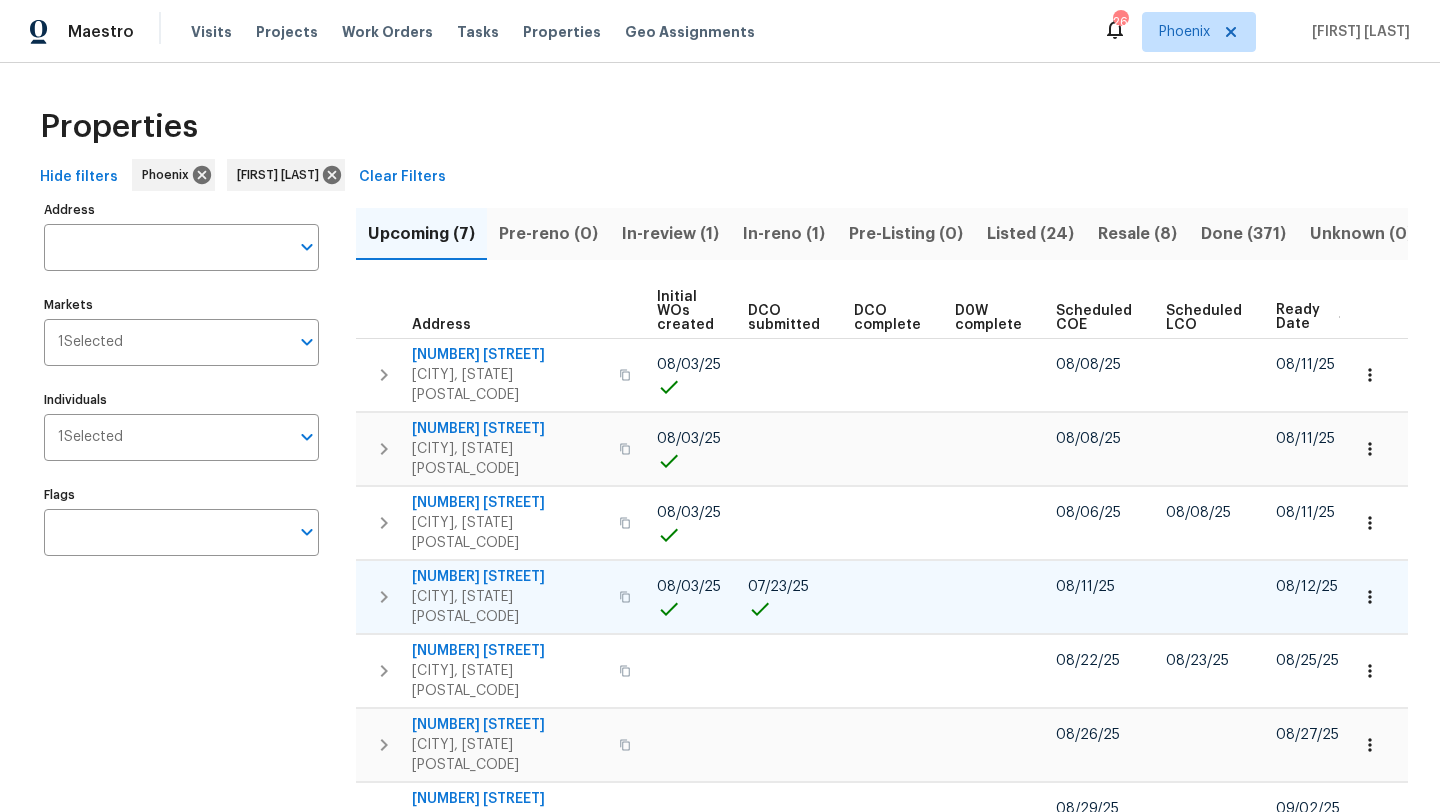 scroll, scrollTop: 0, scrollLeft: 0, axis: both 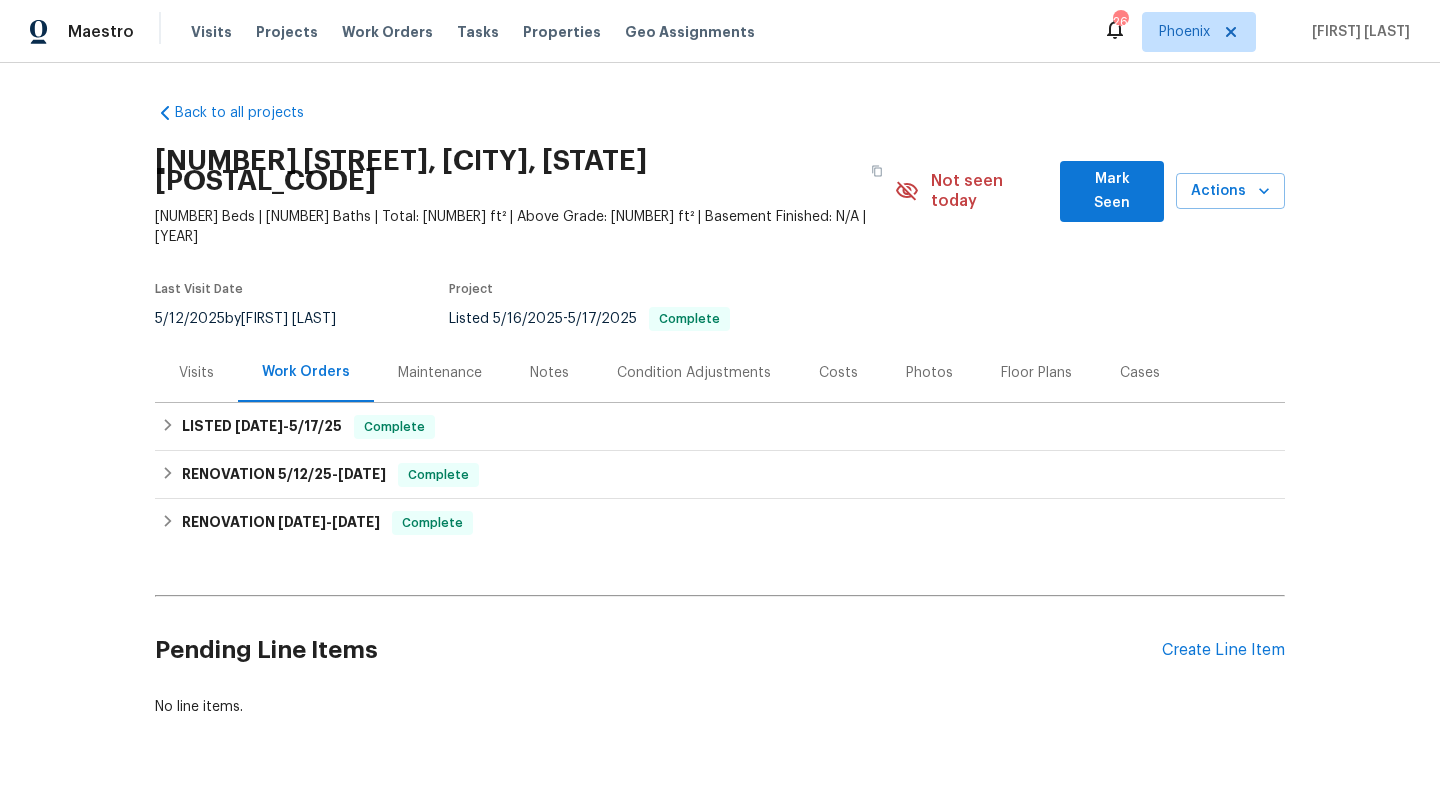 click on "Photos" at bounding box center (929, 373) 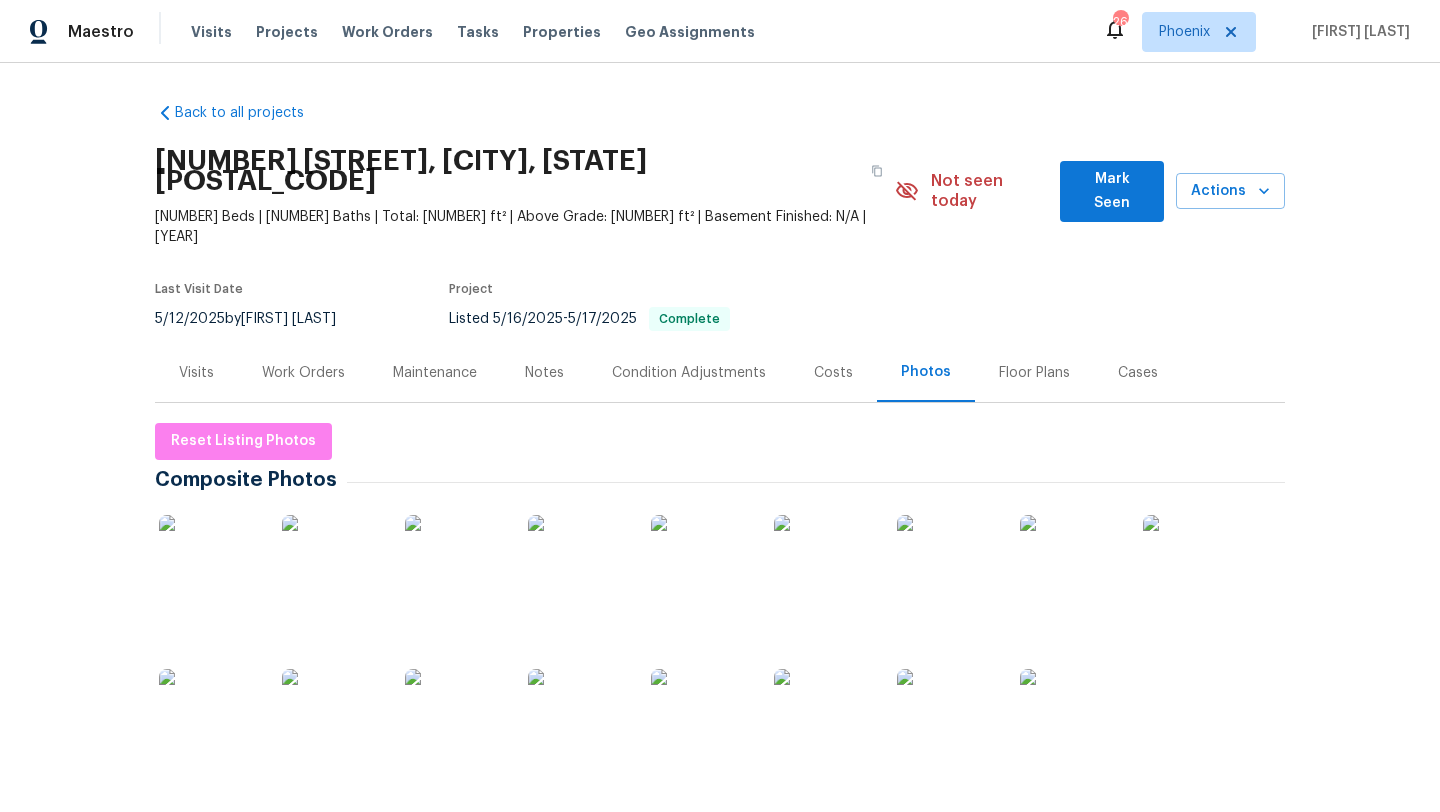 click at bounding box center [209, 565] 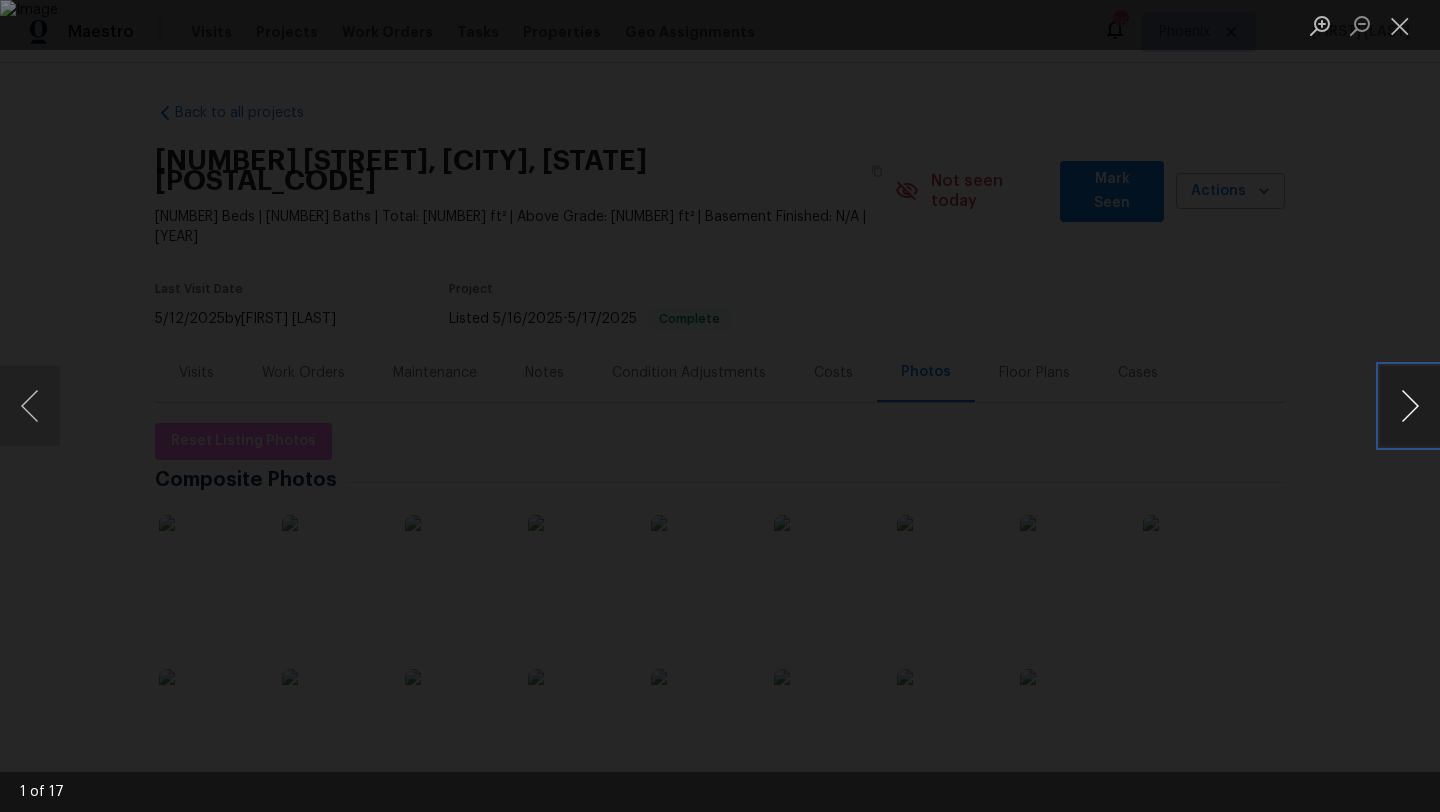 click at bounding box center (1410, 406) 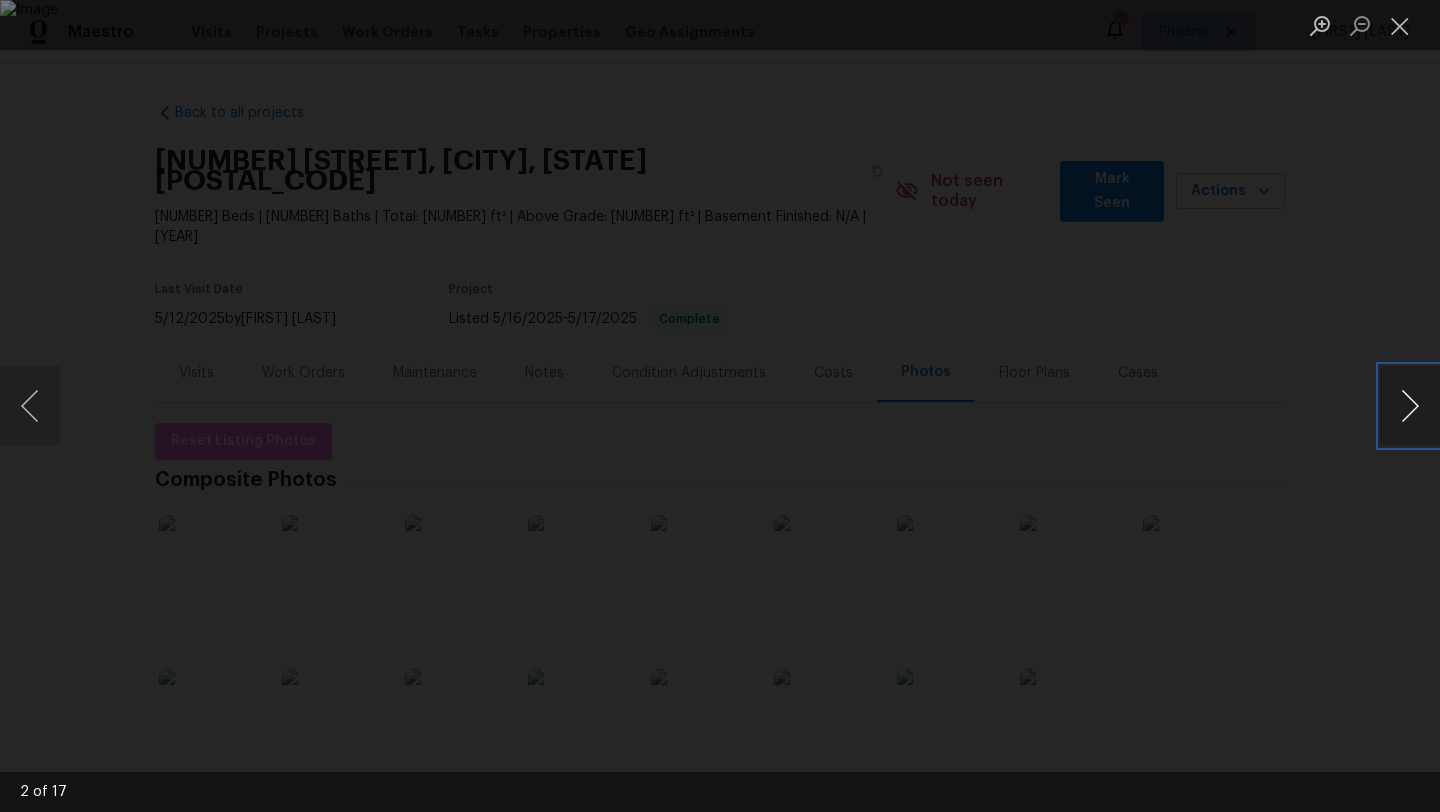 click at bounding box center (1410, 406) 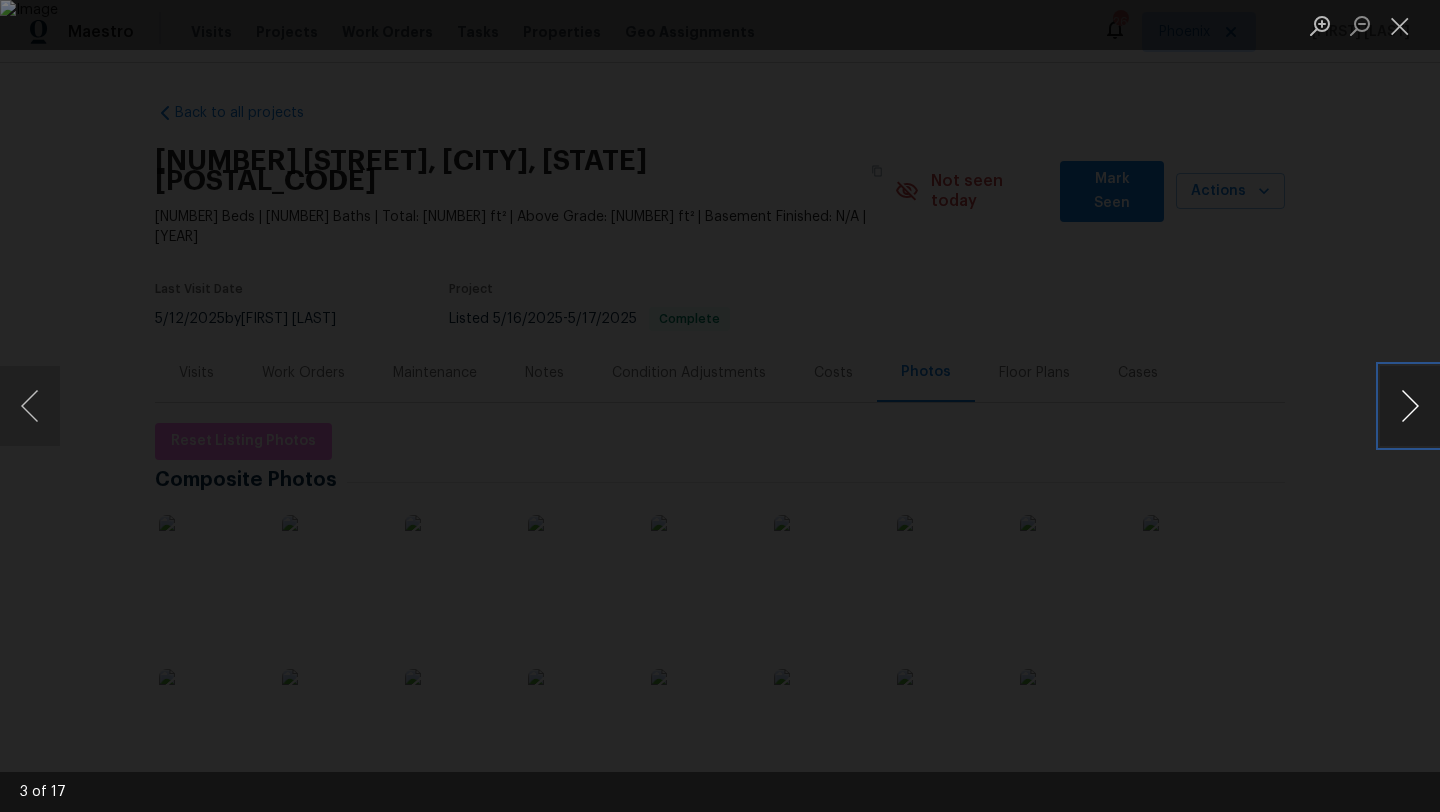 click at bounding box center [1410, 406] 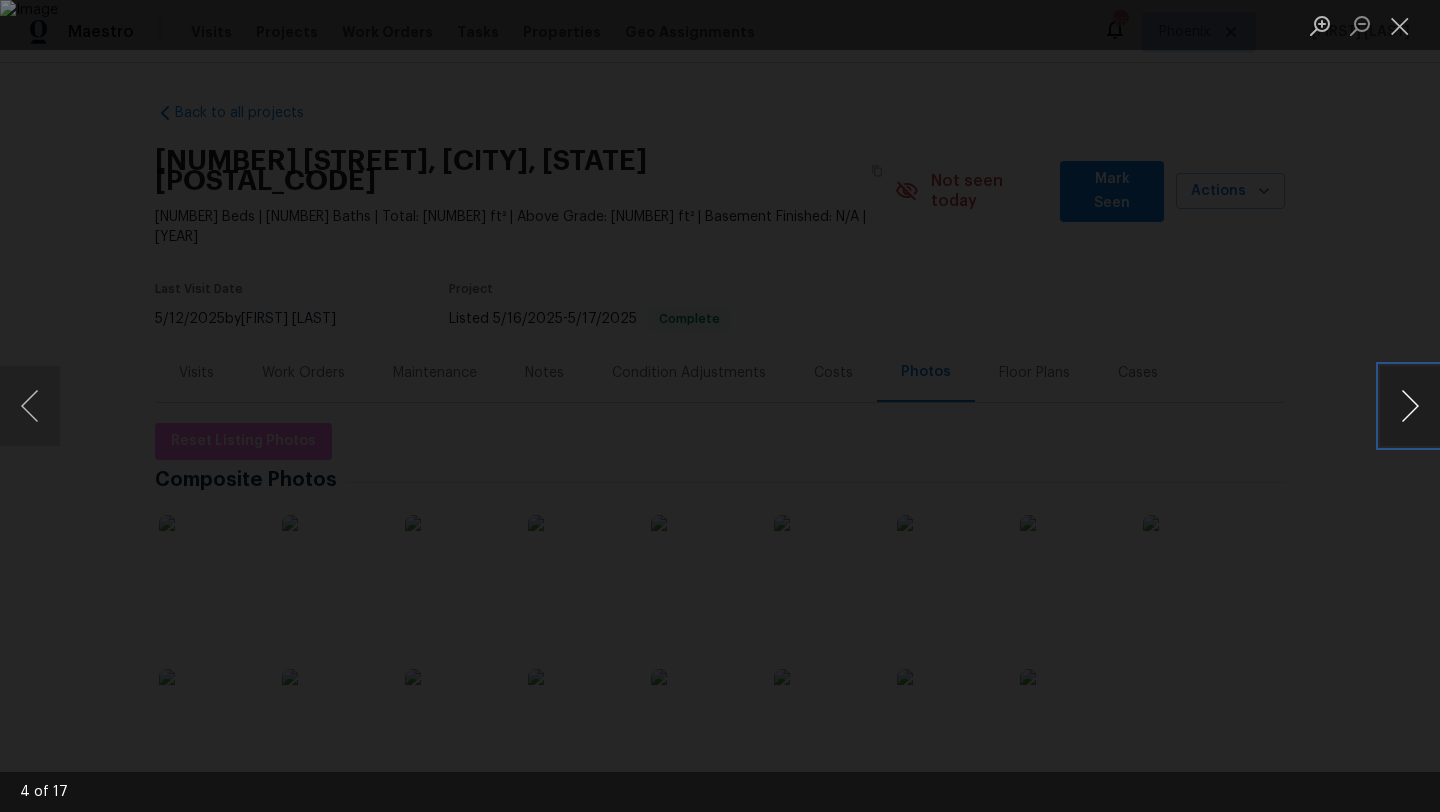 click at bounding box center [1410, 406] 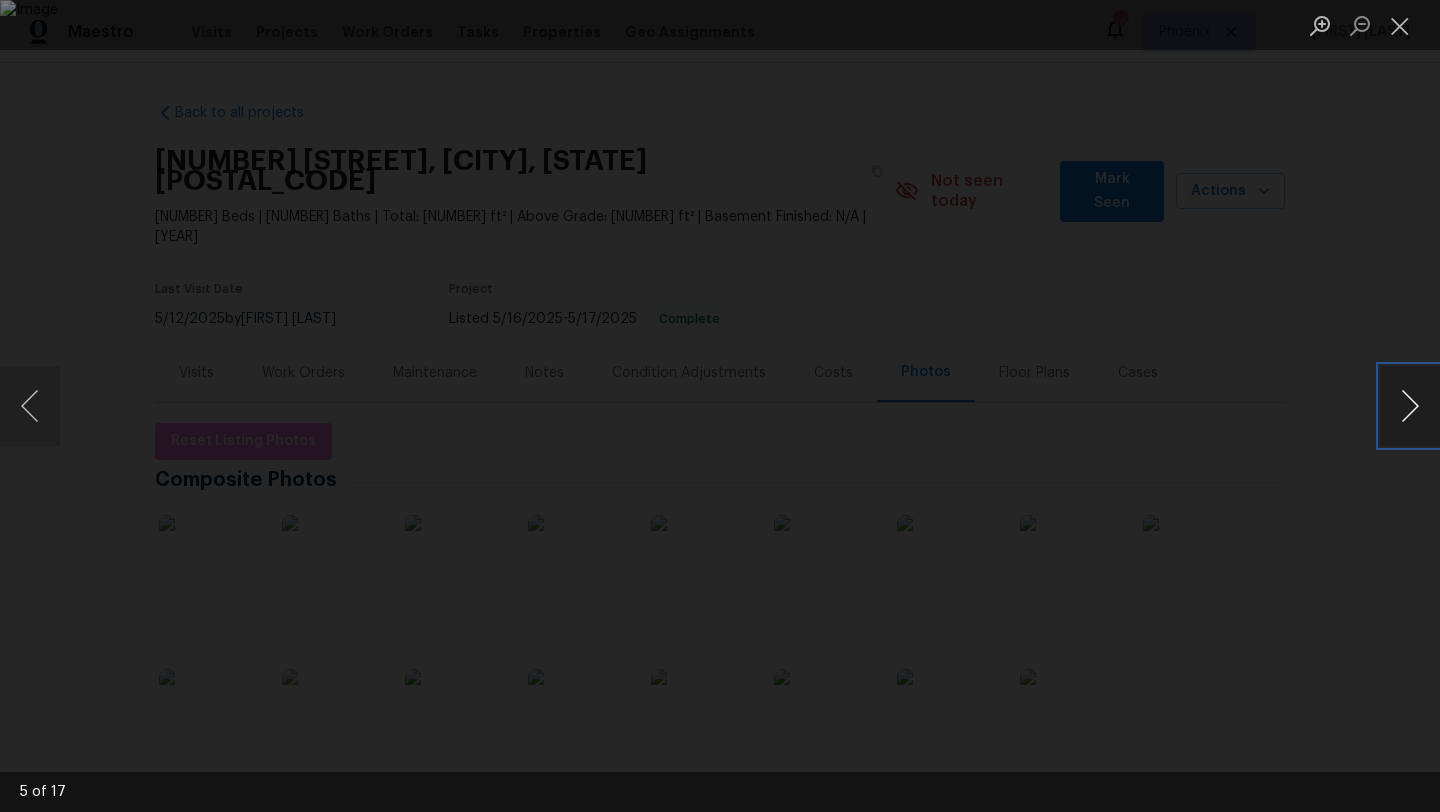 click at bounding box center (1410, 406) 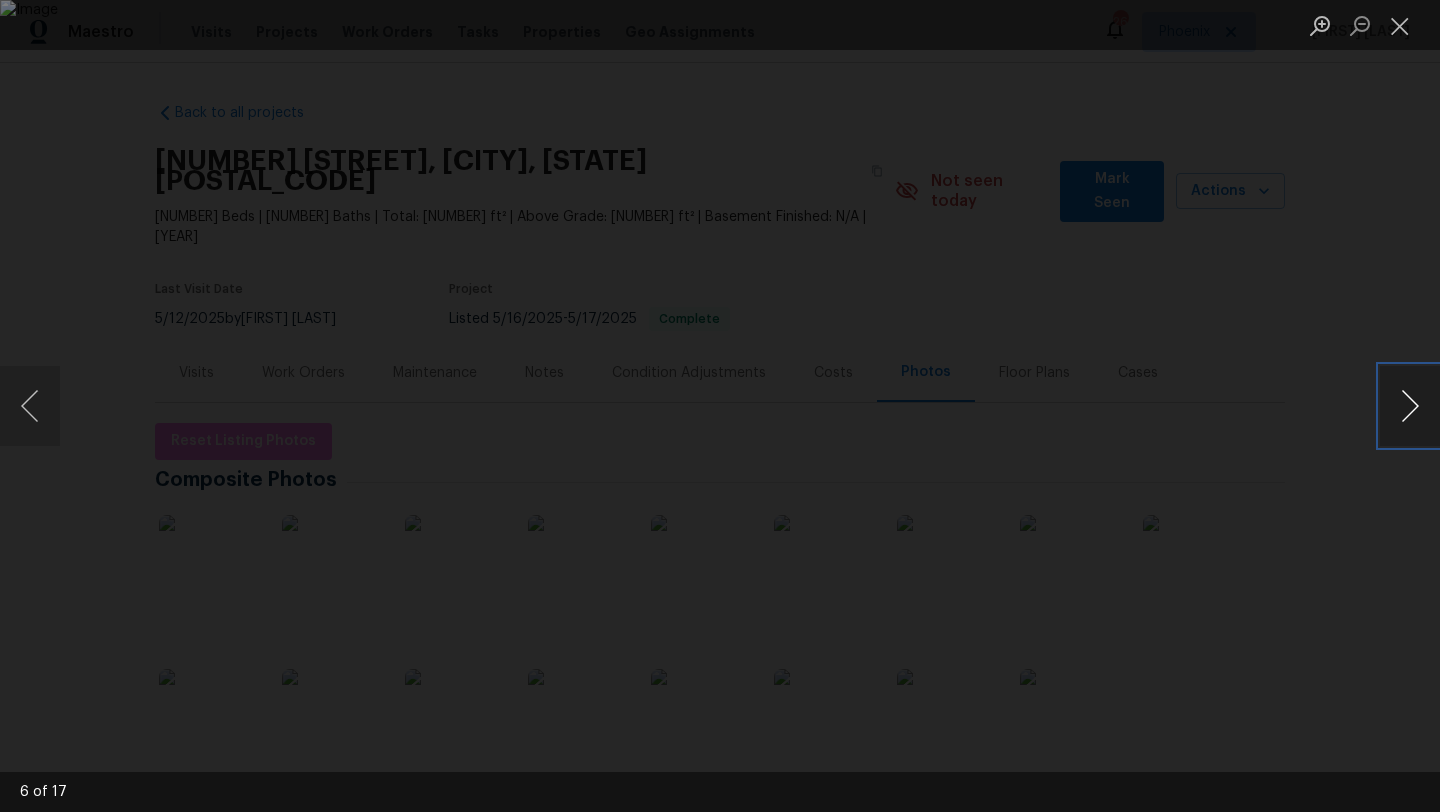 click at bounding box center (1410, 406) 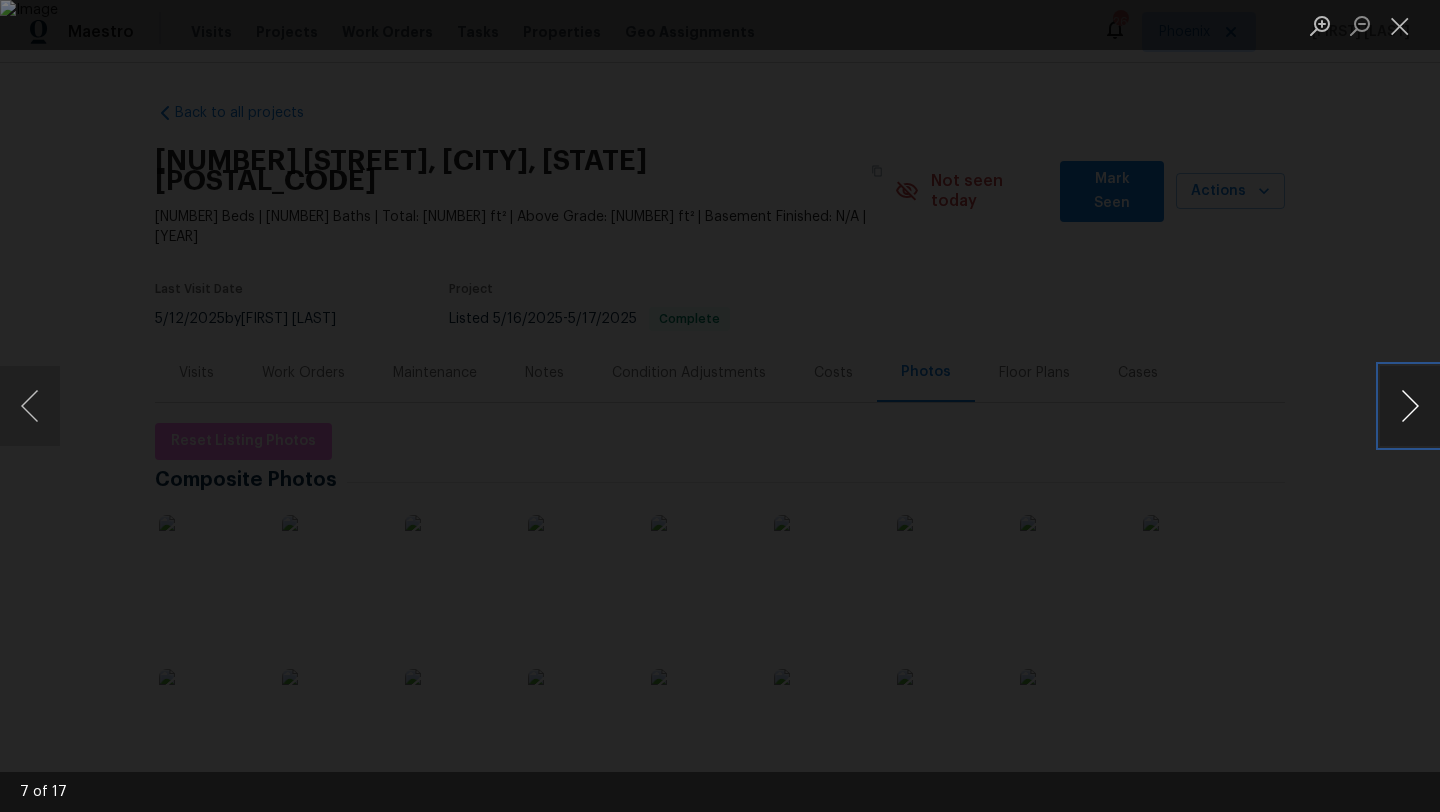 click at bounding box center [1410, 406] 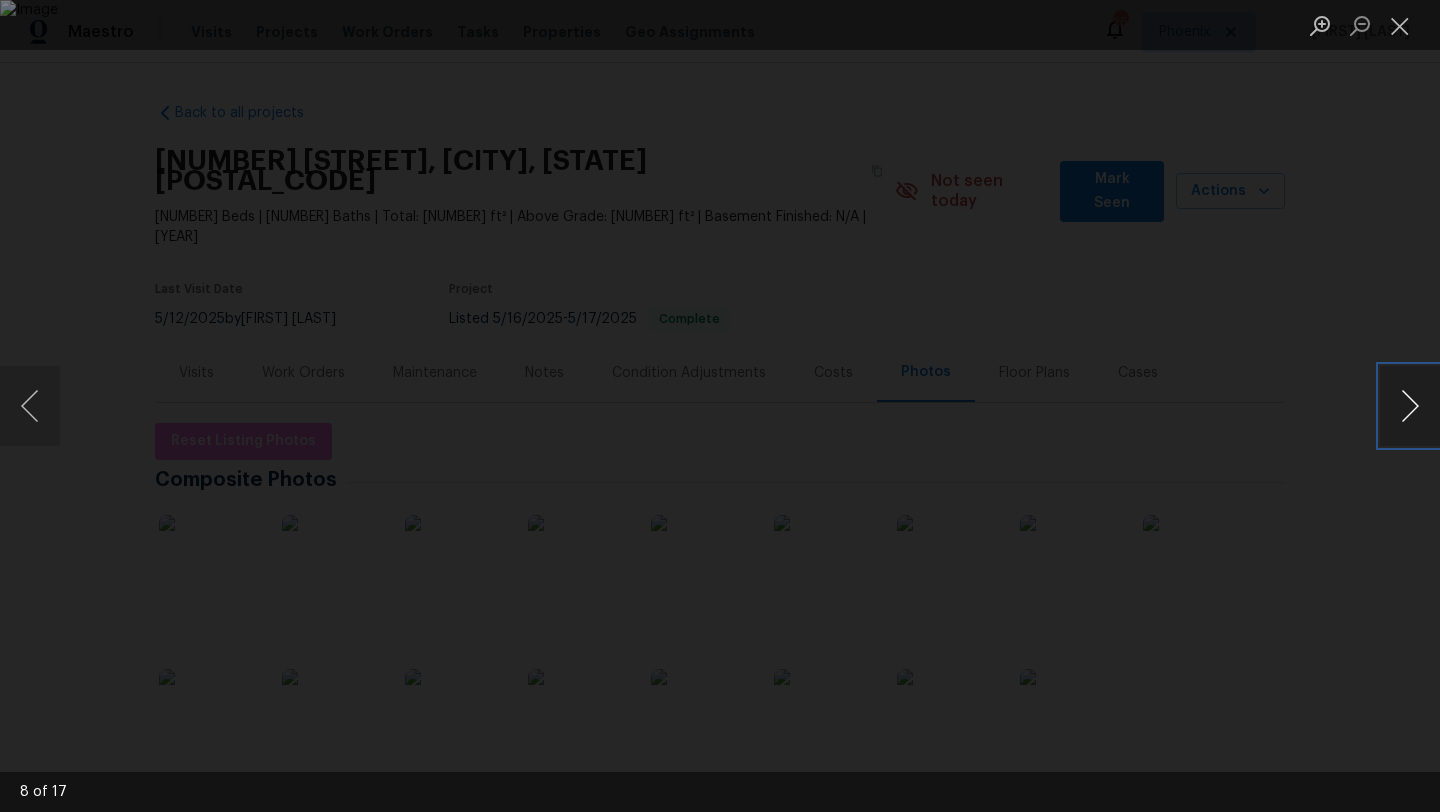 click at bounding box center [1410, 406] 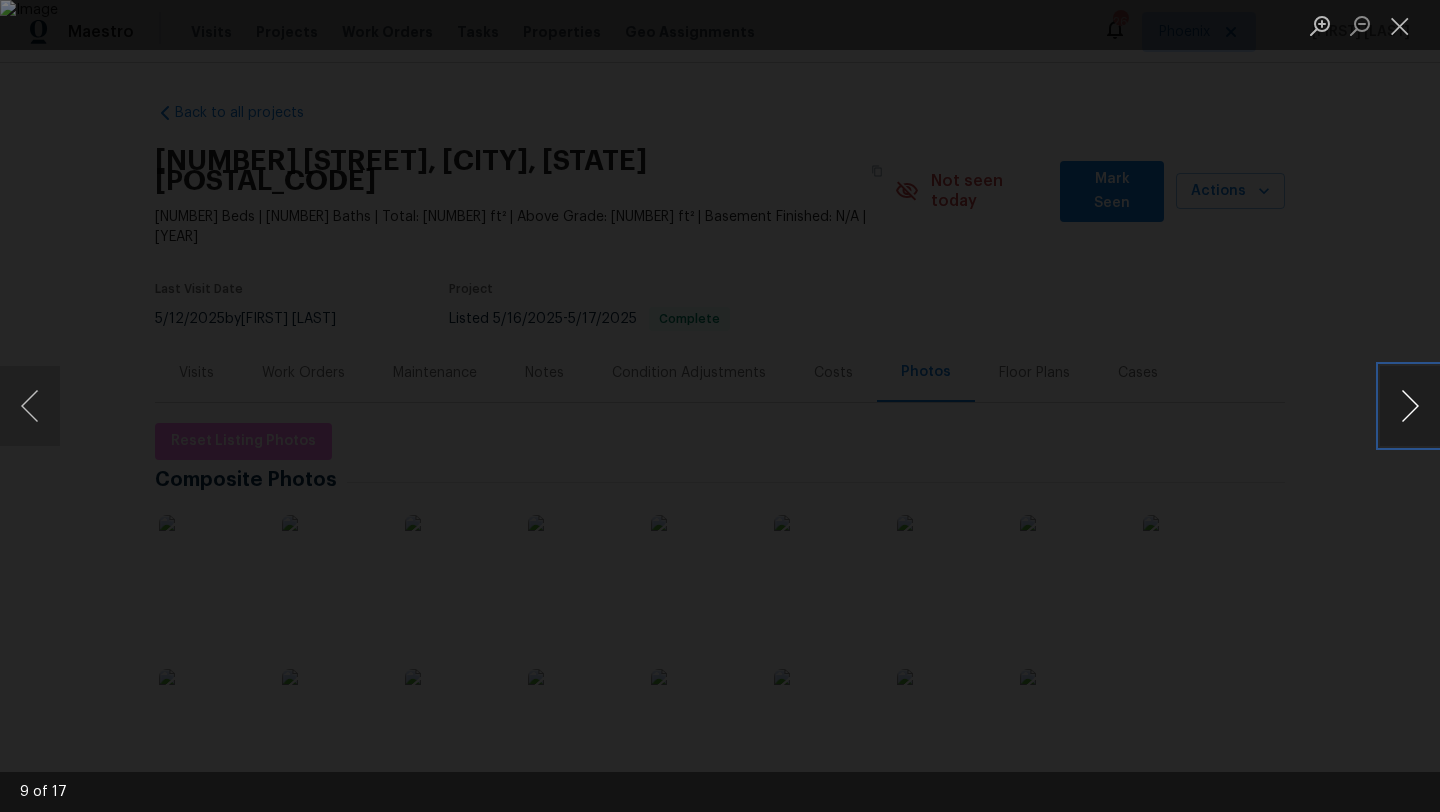 click at bounding box center [1410, 406] 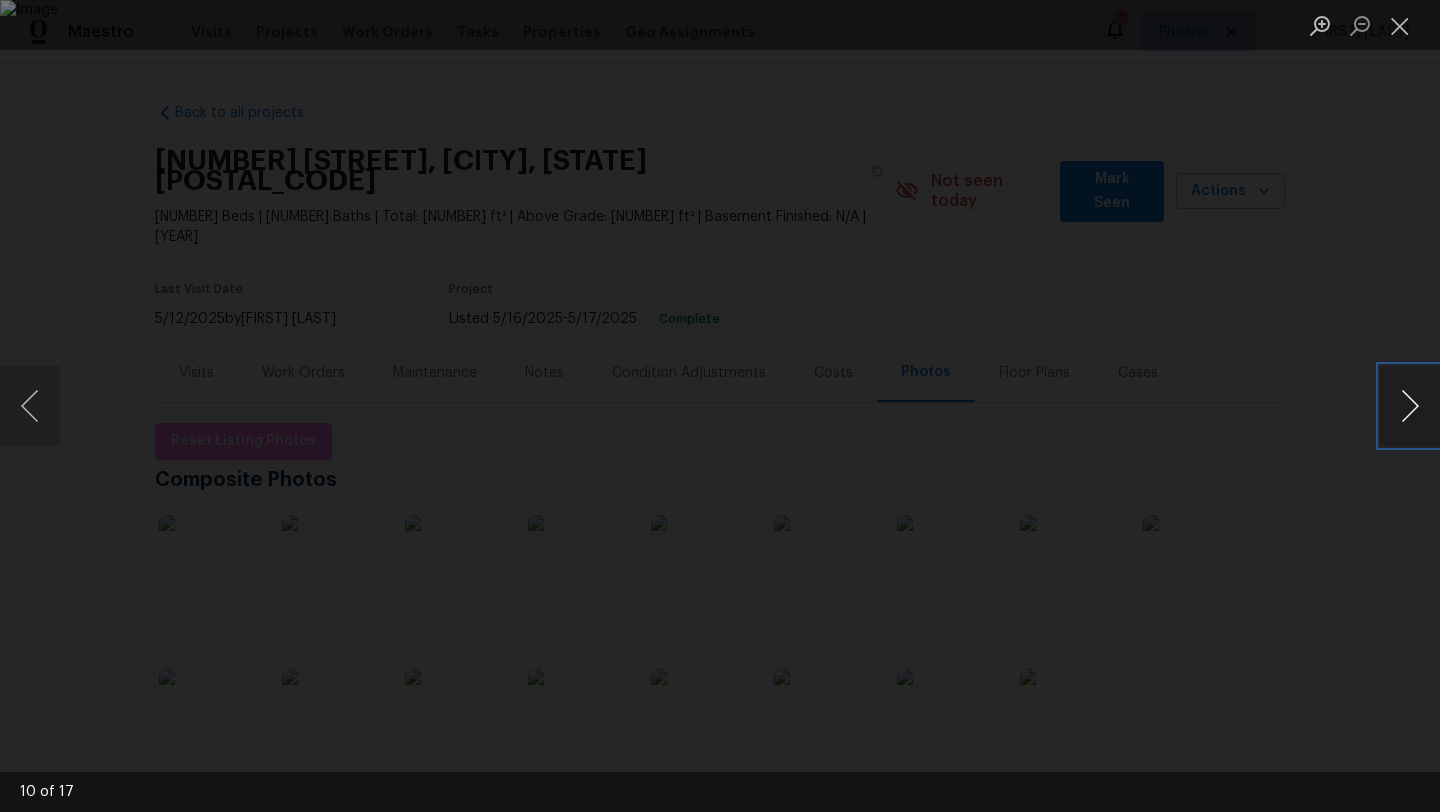 click at bounding box center (1410, 406) 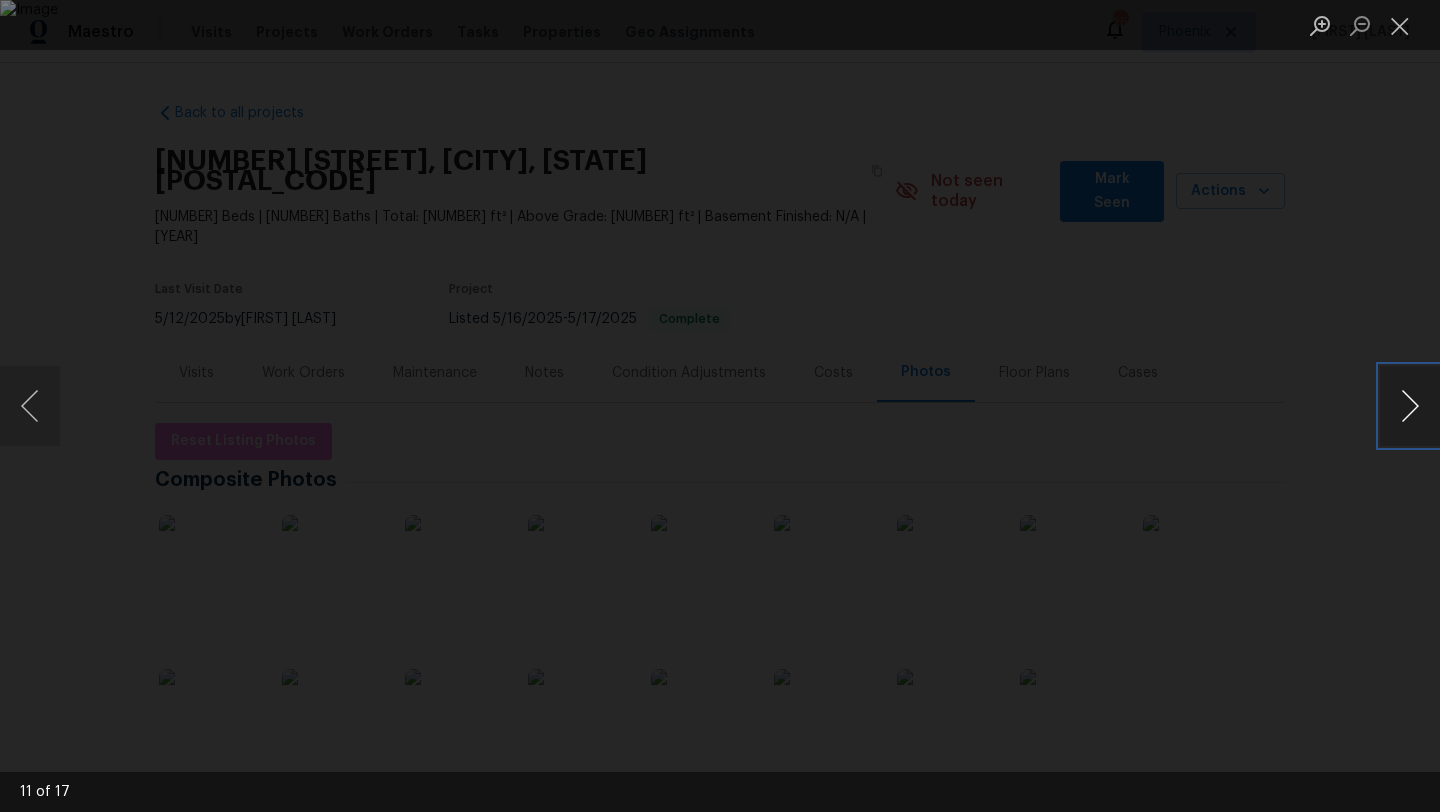 click at bounding box center (1410, 406) 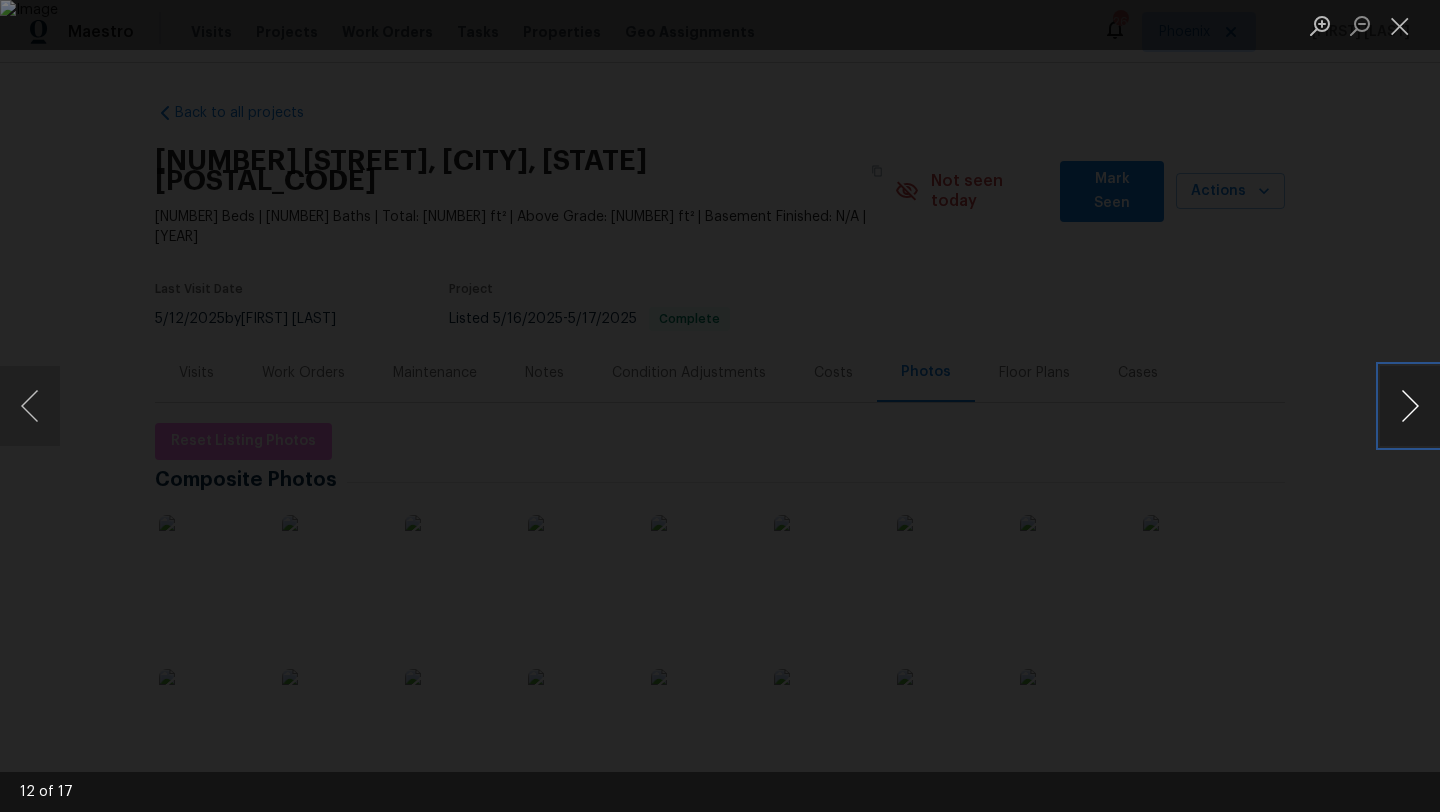 click at bounding box center (1410, 406) 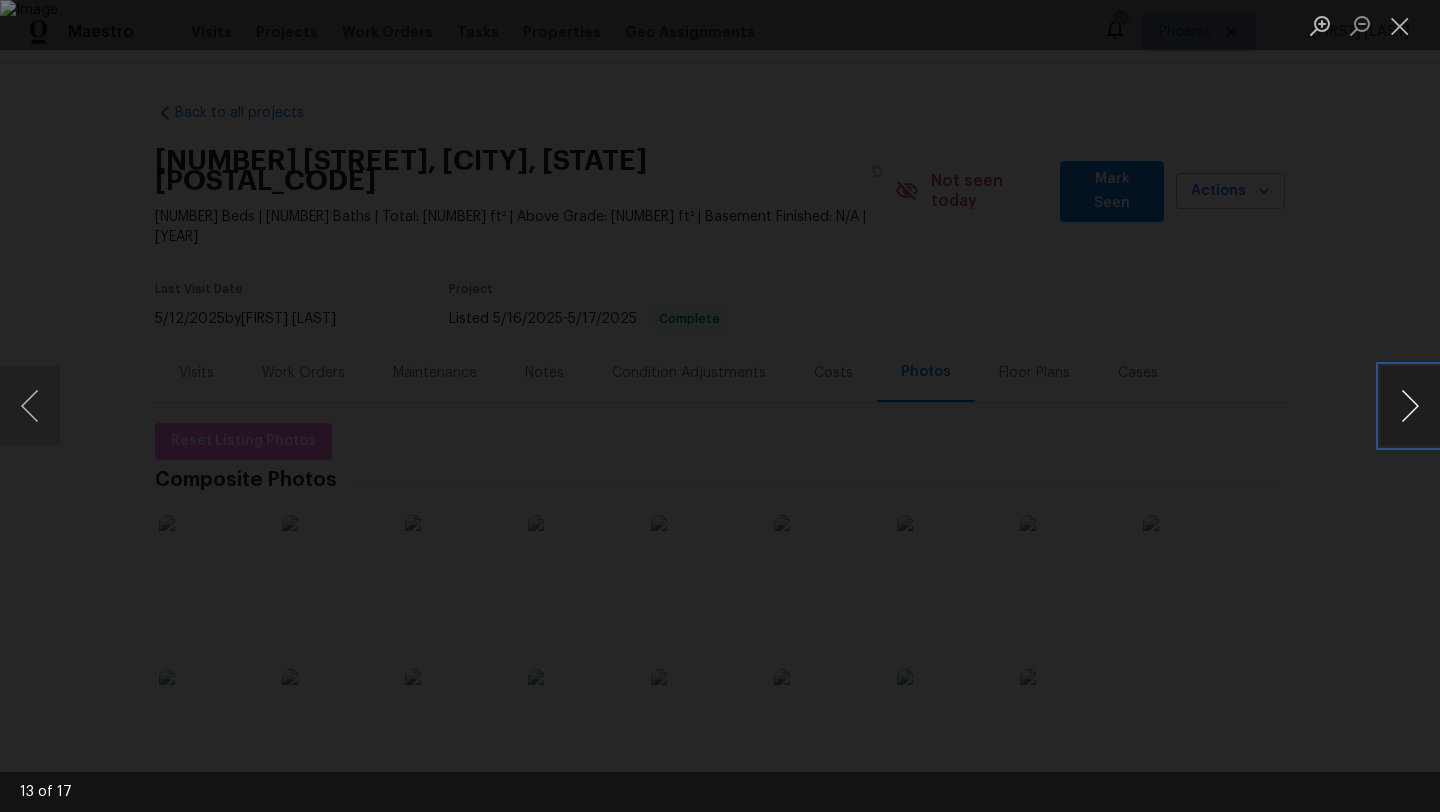 click at bounding box center [1410, 406] 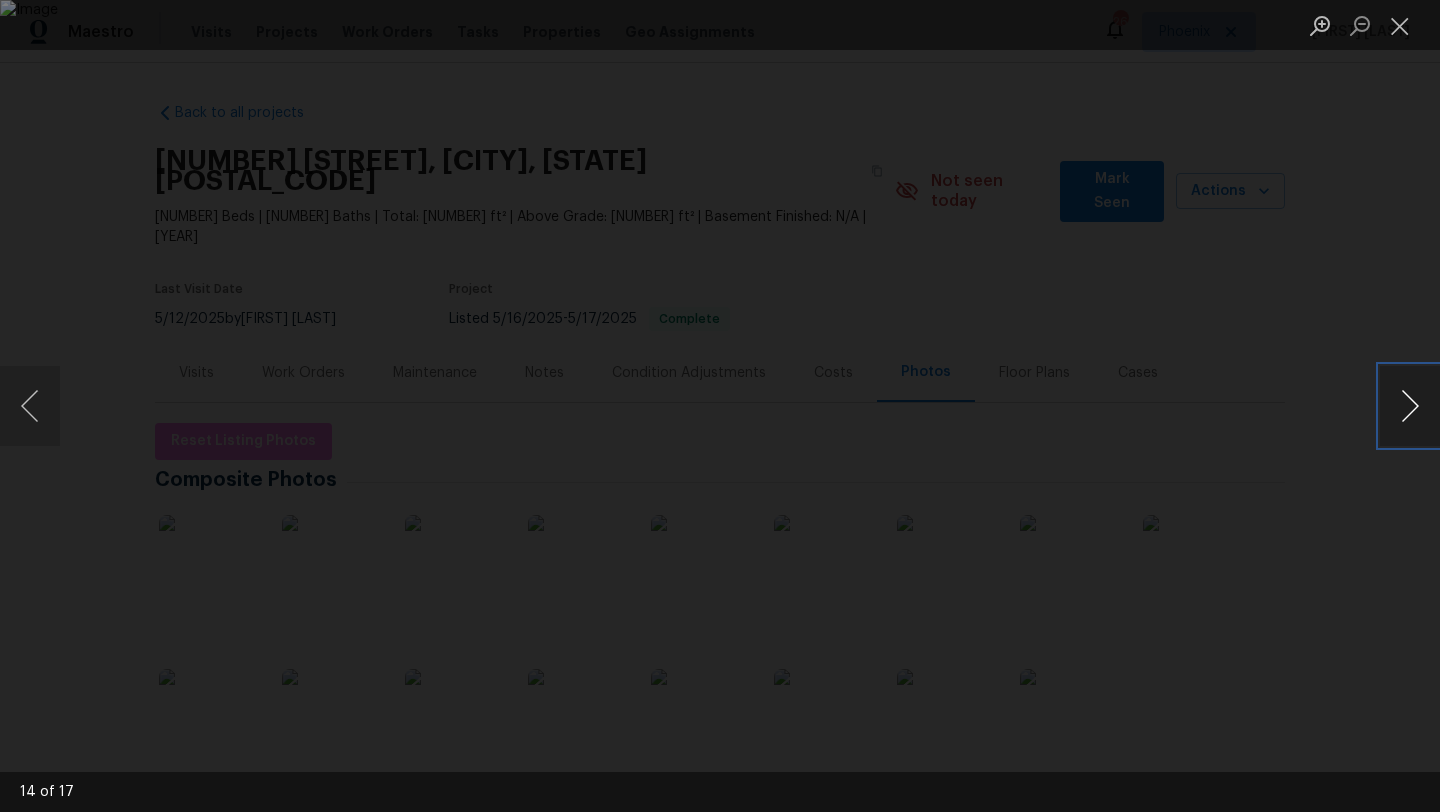 click at bounding box center [1410, 406] 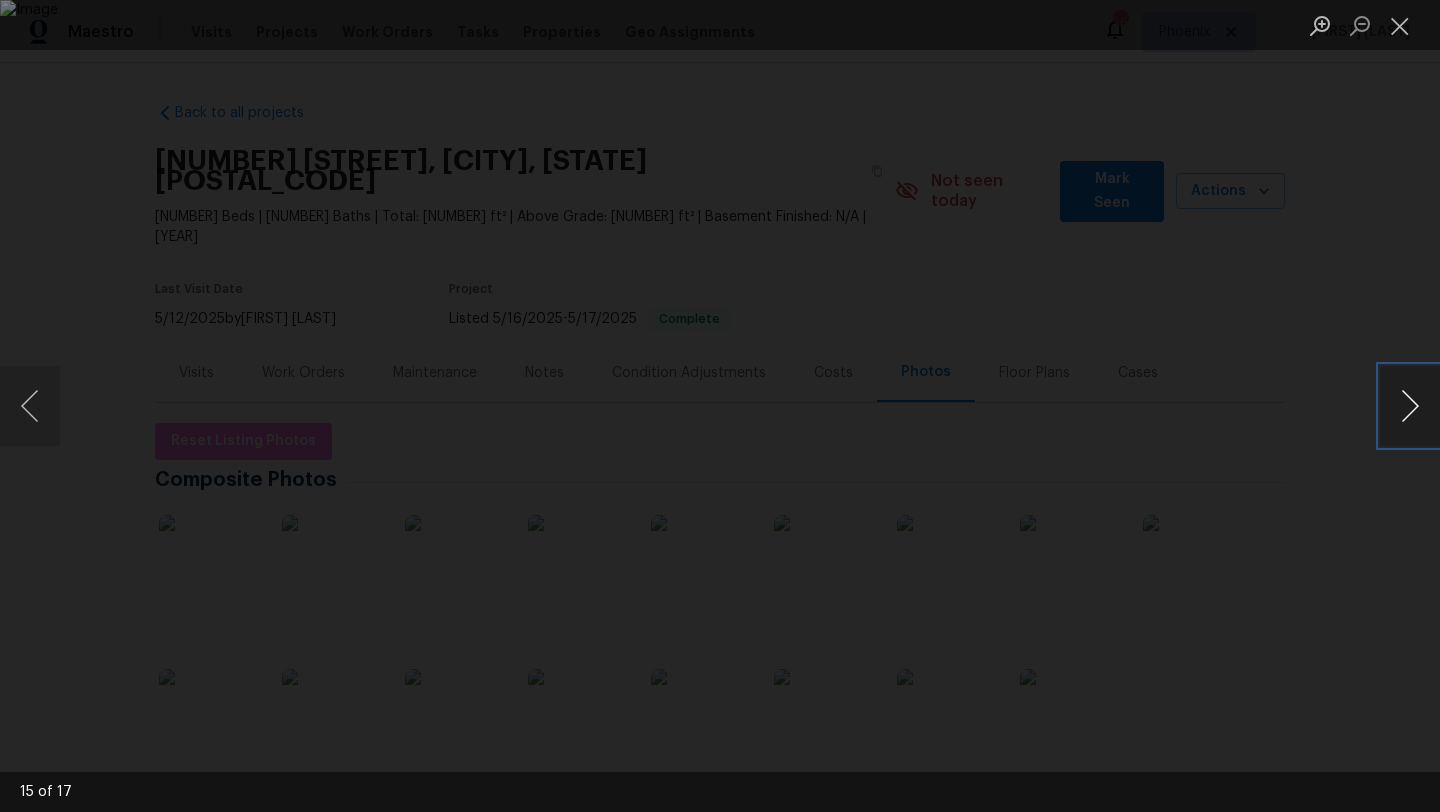 click at bounding box center [1410, 406] 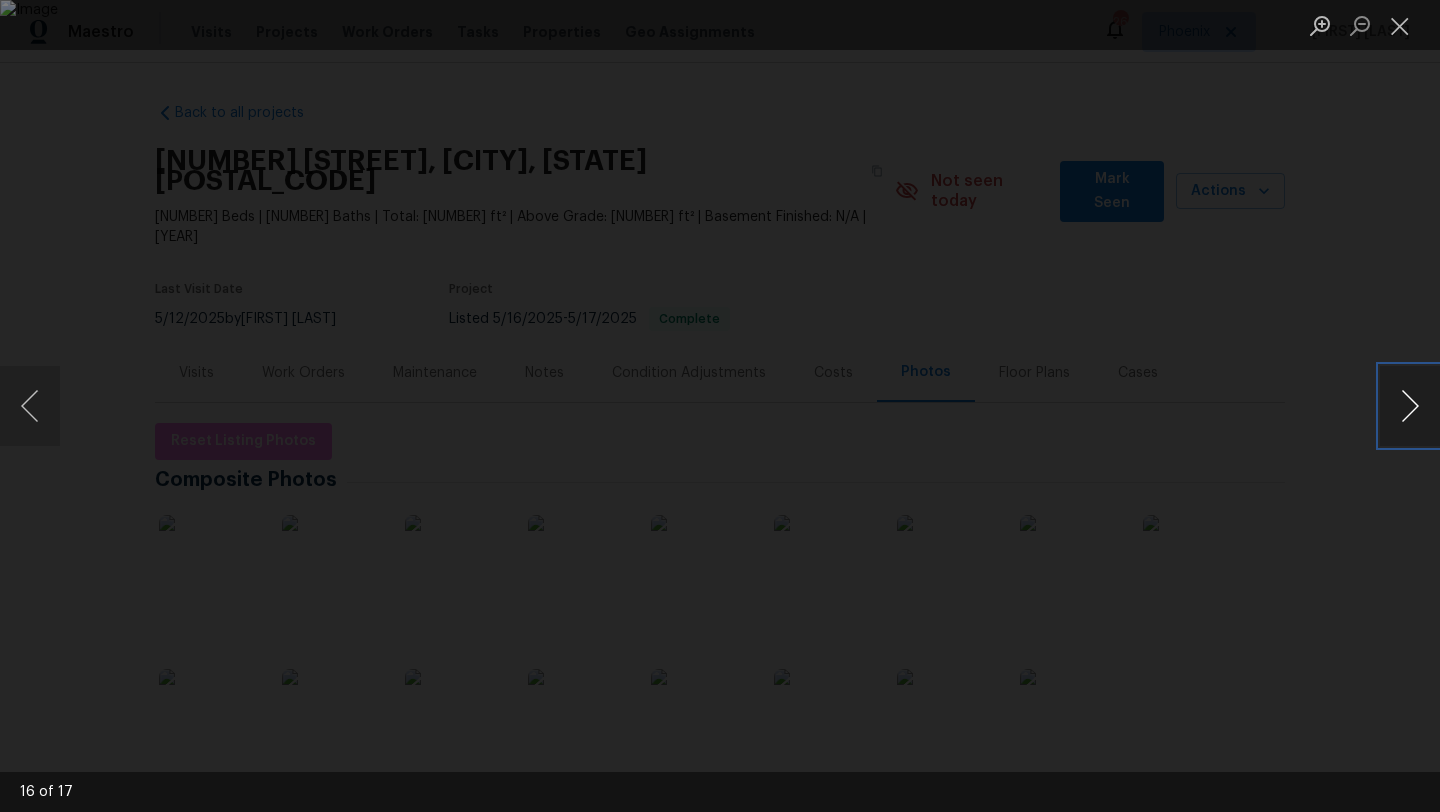 click at bounding box center [1410, 406] 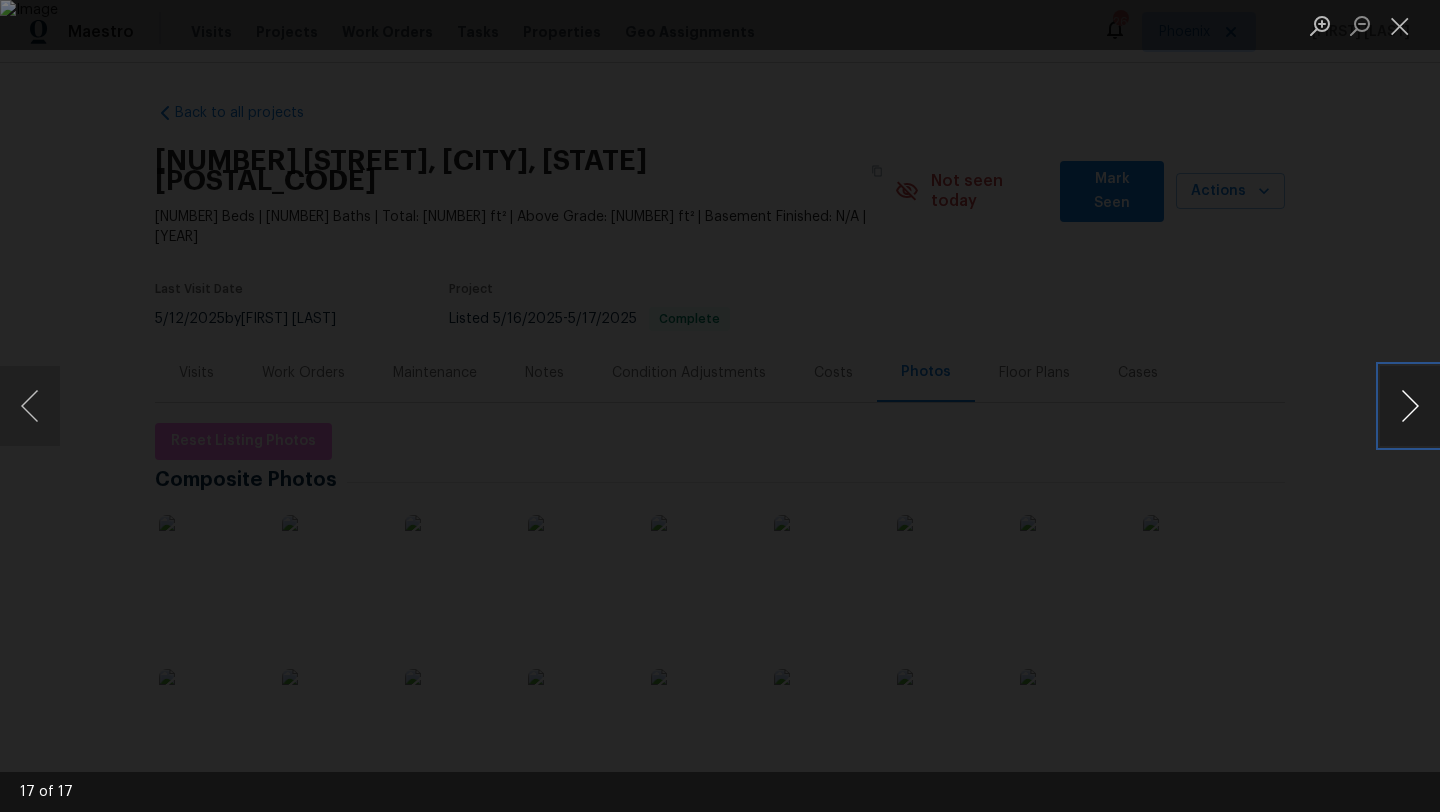 click at bounding box center (1410, 406) 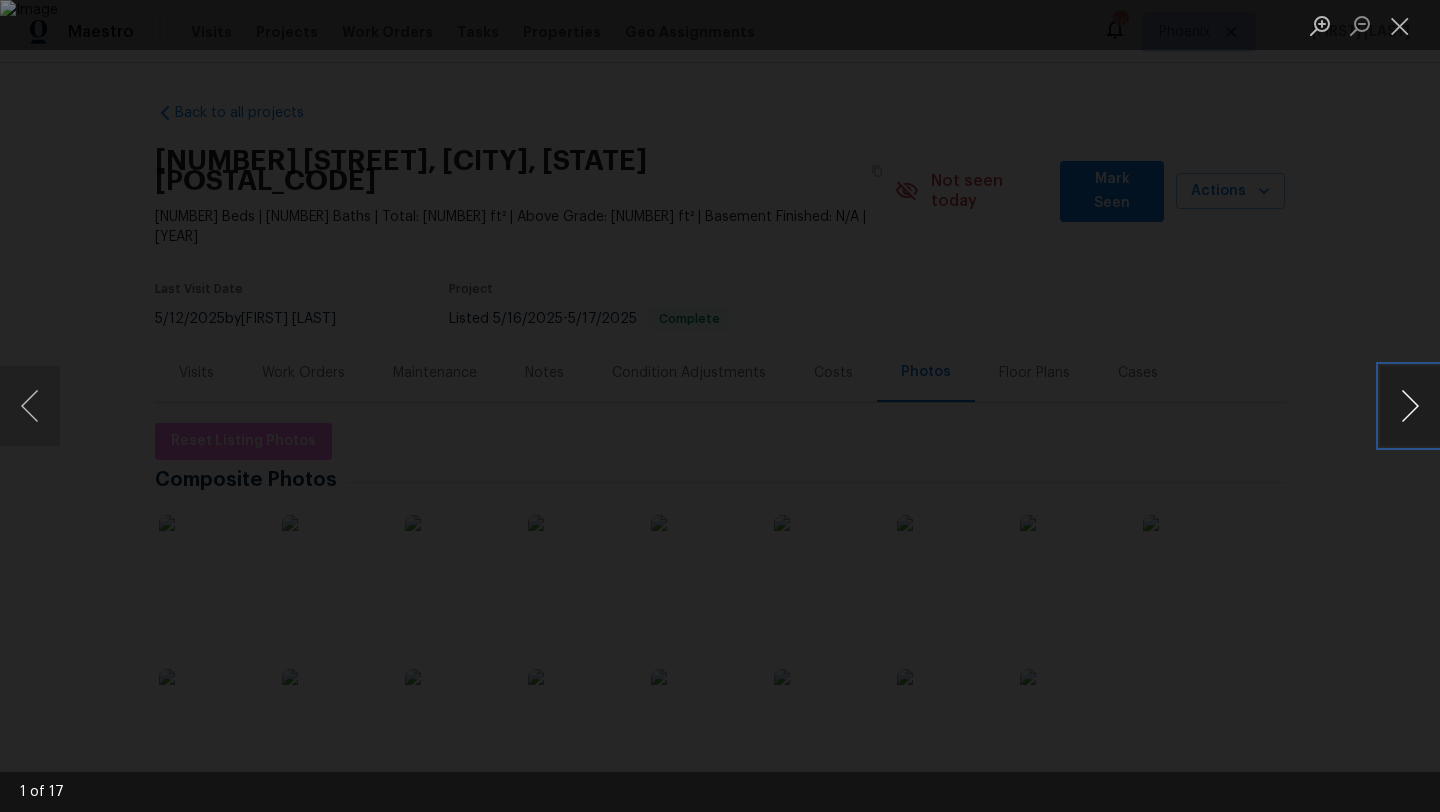 click at bounding box center [1410, 406] 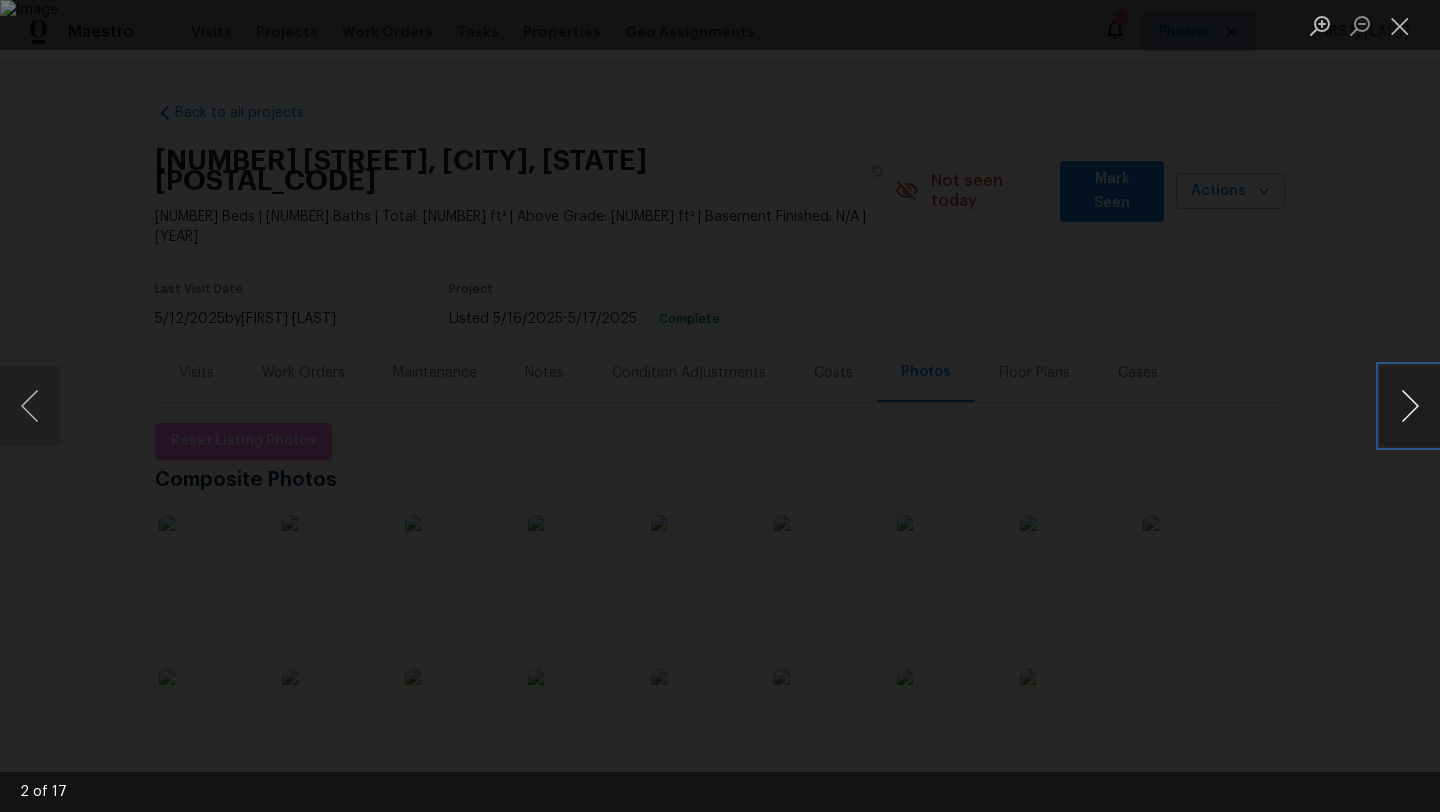click at bounding box center [1410, 406] 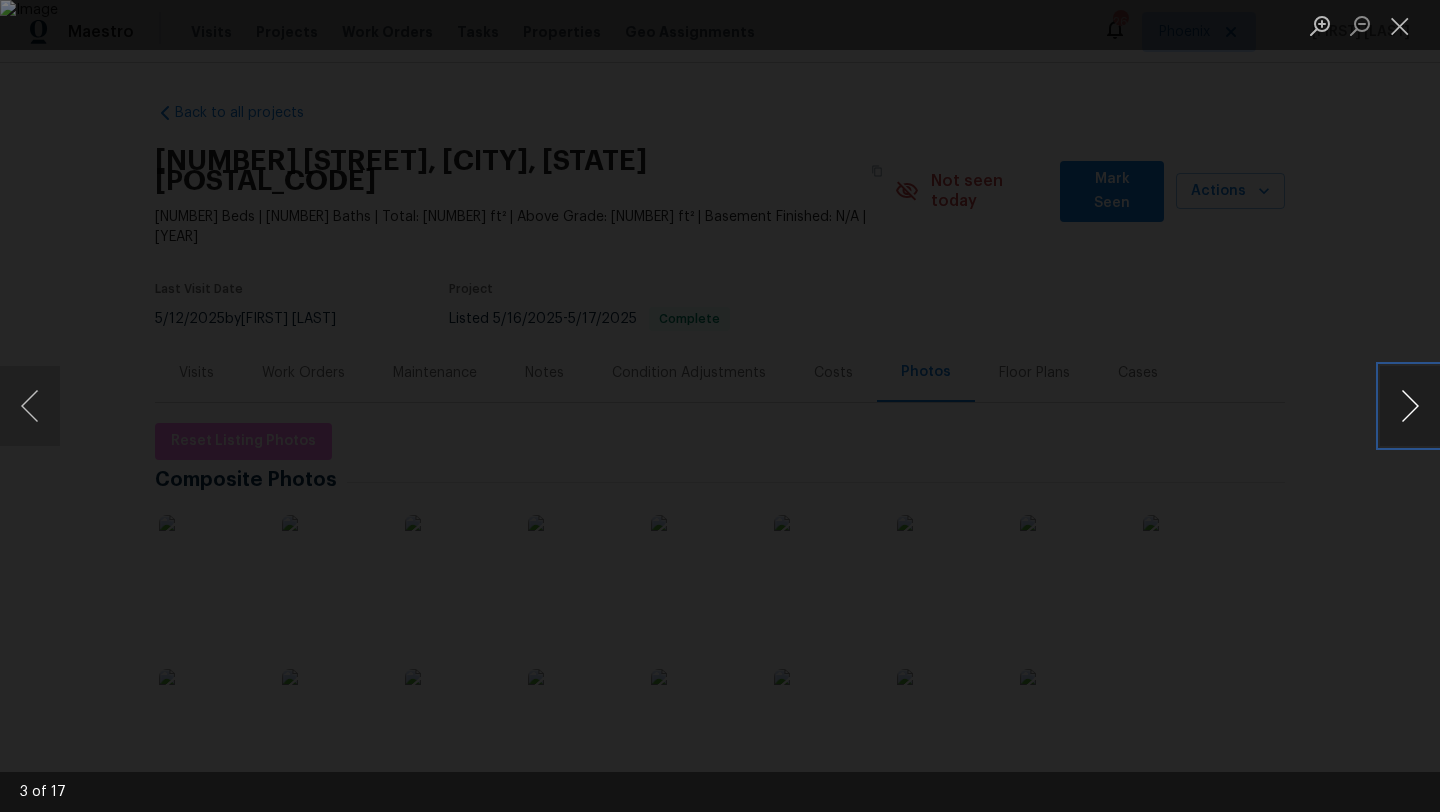 click at bounding box center (1410, 406) 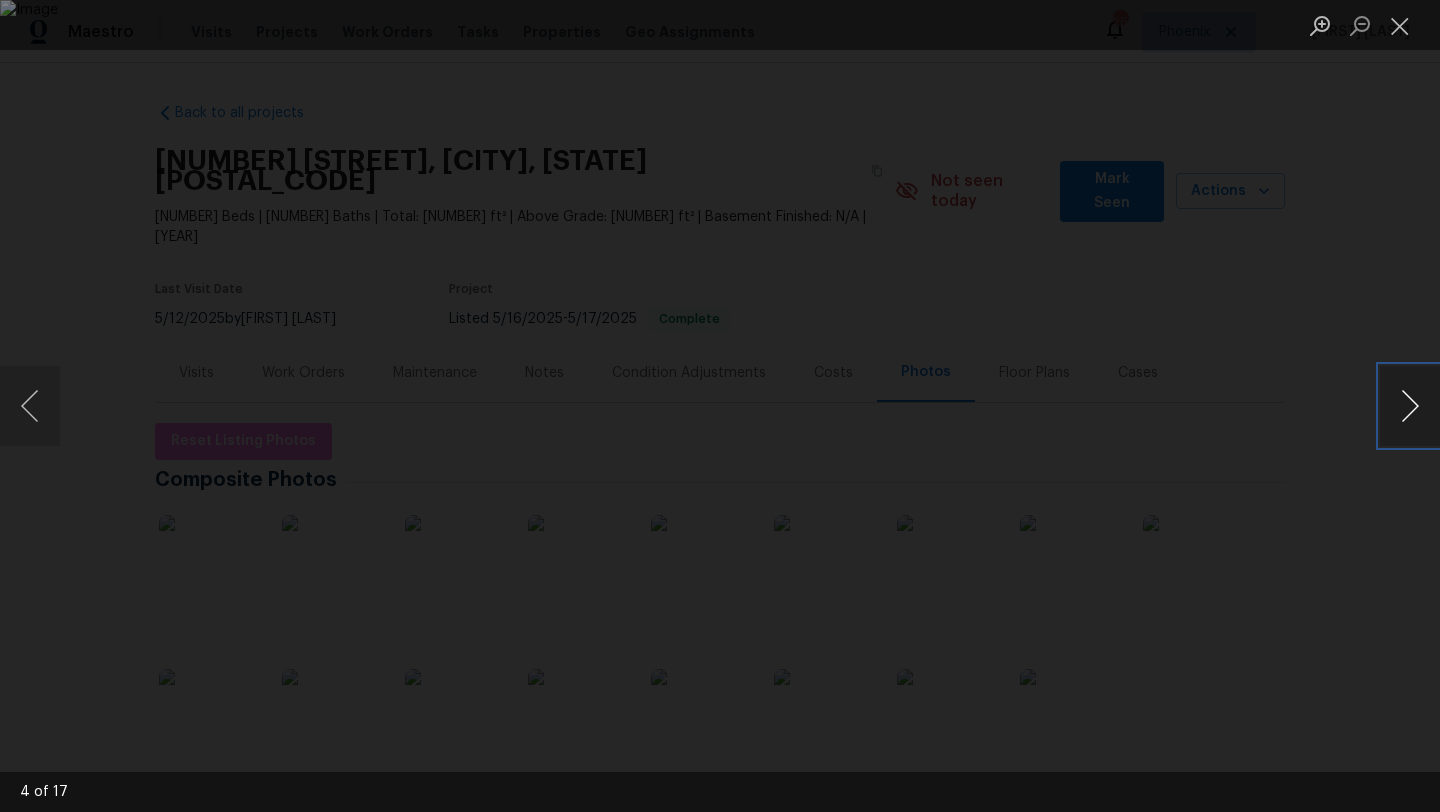 click at bounding box center [1410, 406] 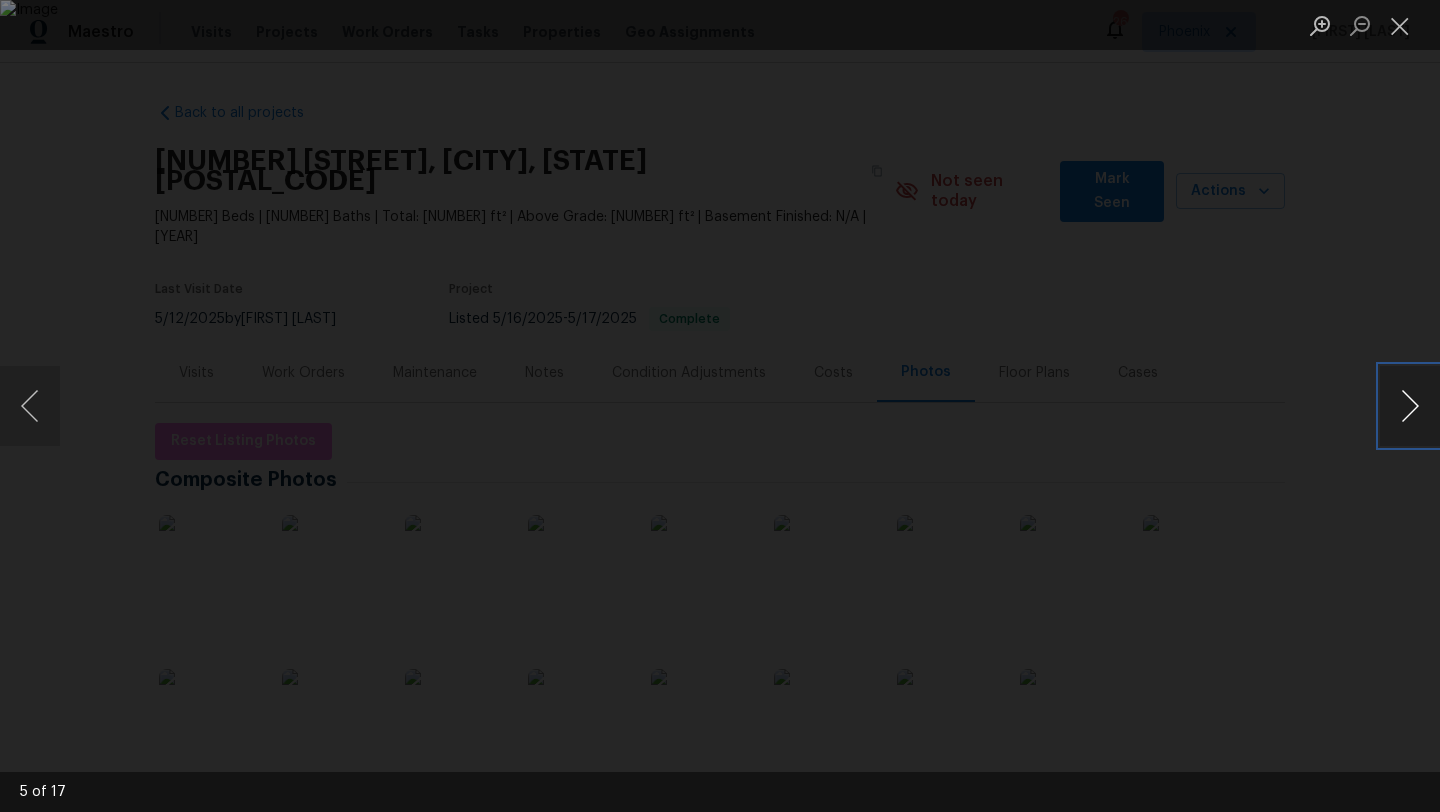 click at bounding box center [1410, 406] 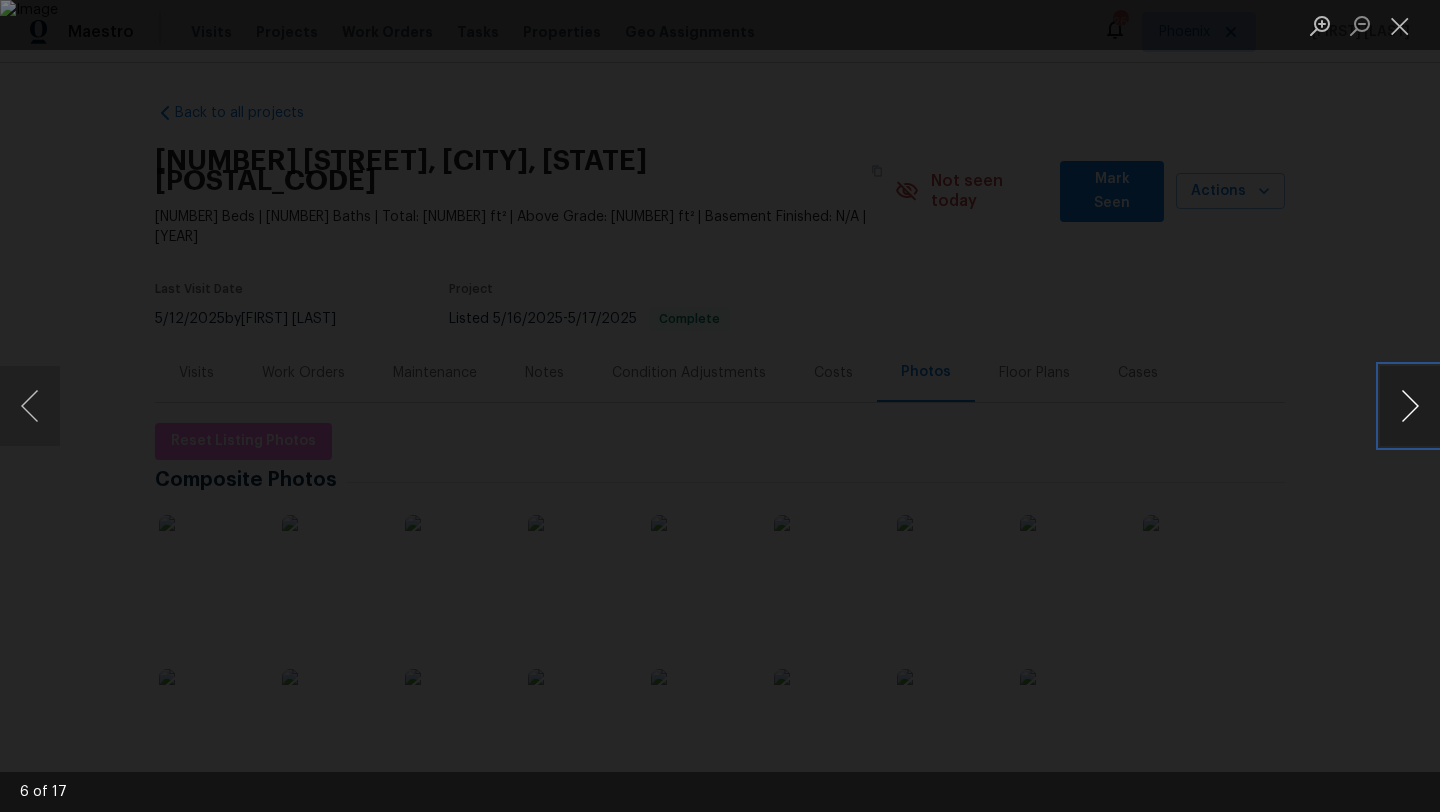 click at bounding box center (1410, 406) 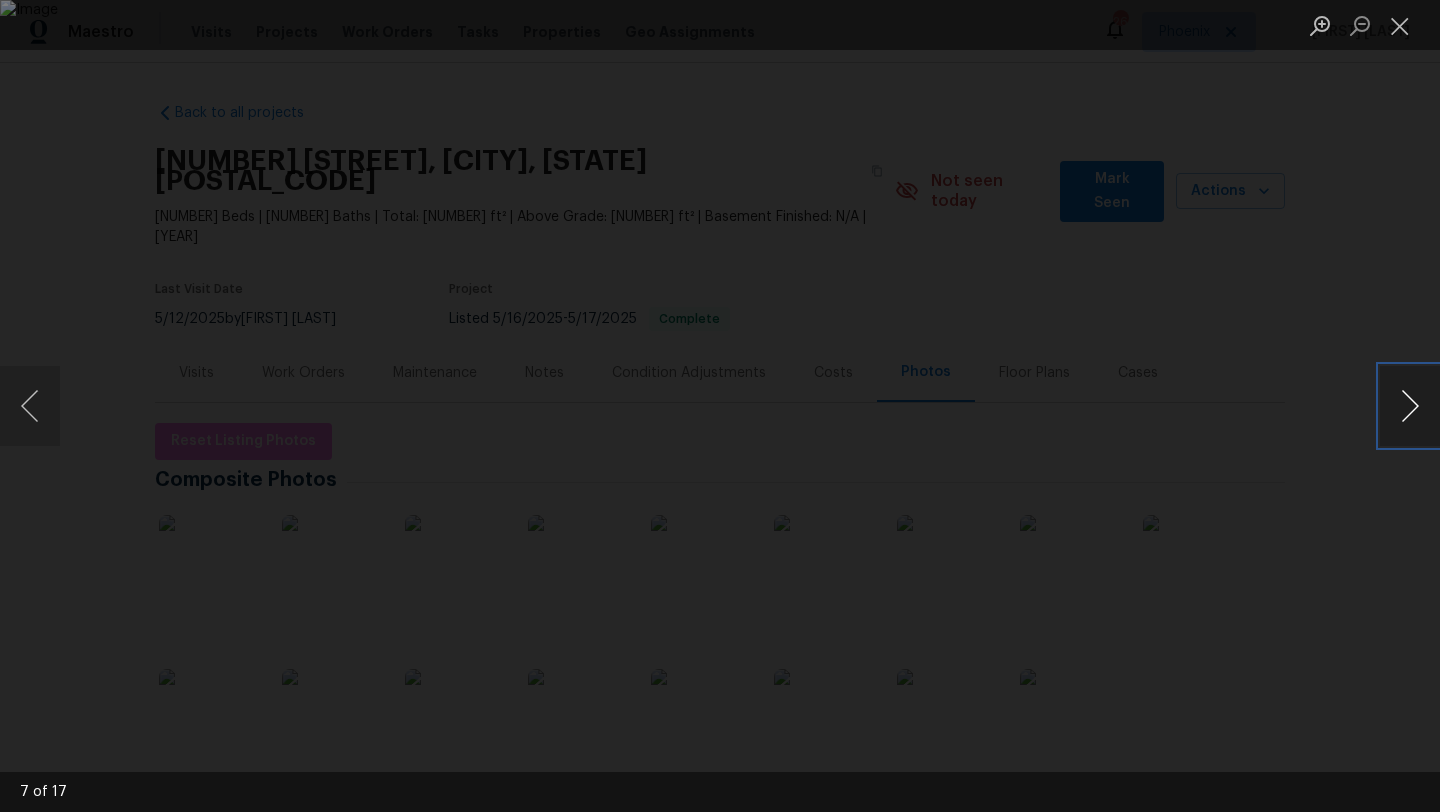 click at bounding box center [1410, 406] 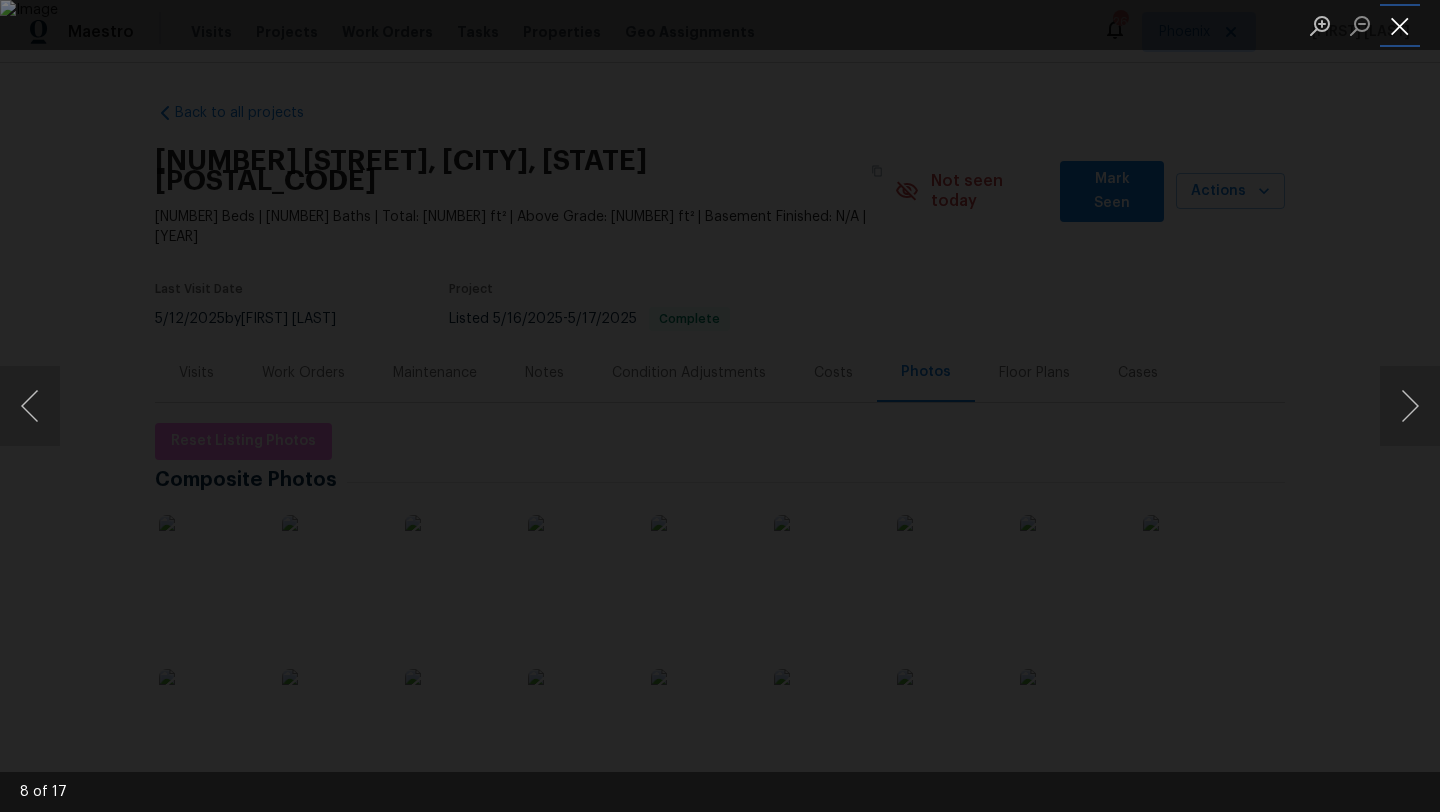 click at bounding box center (1400, 25) 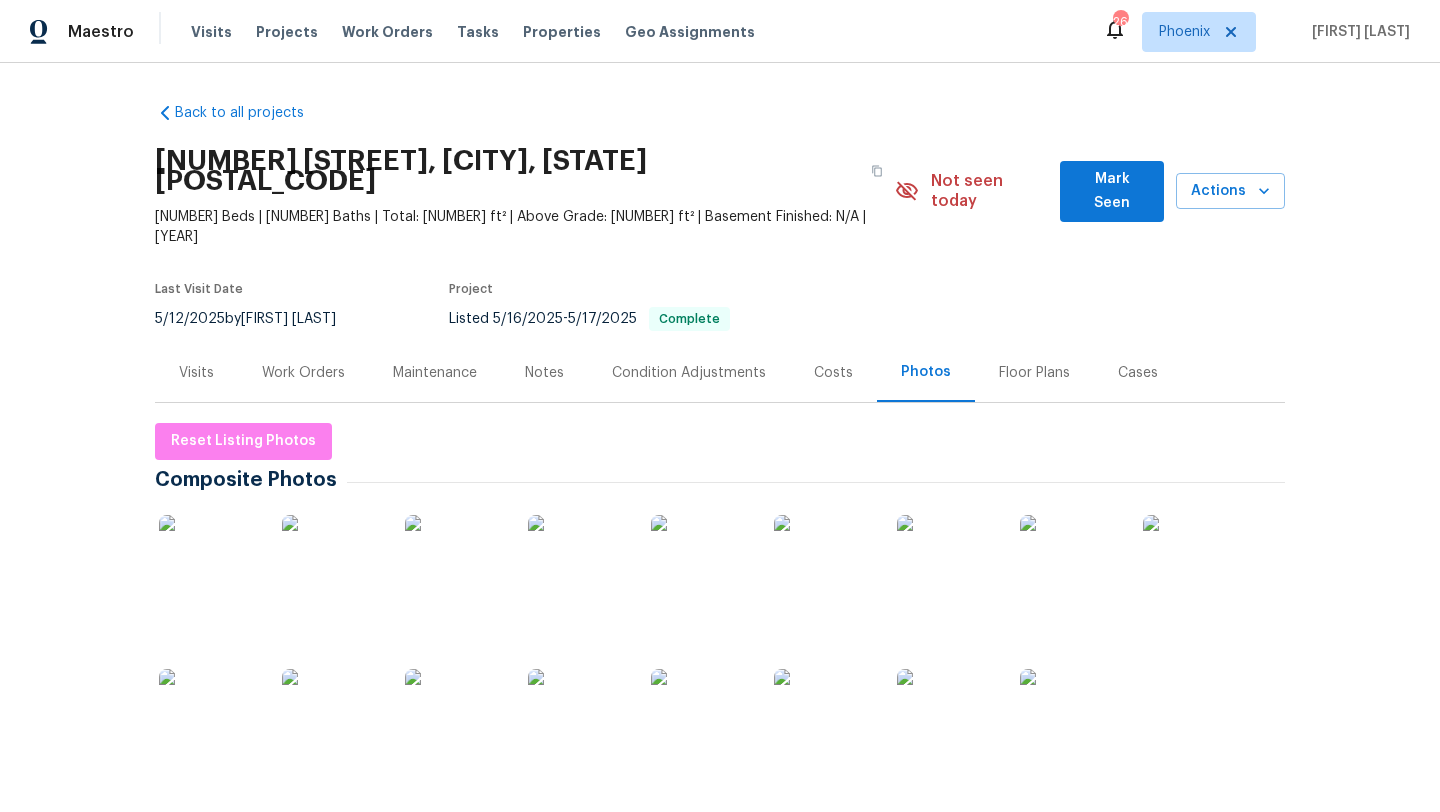 click on "Notes" at bounding box center (544, 373) 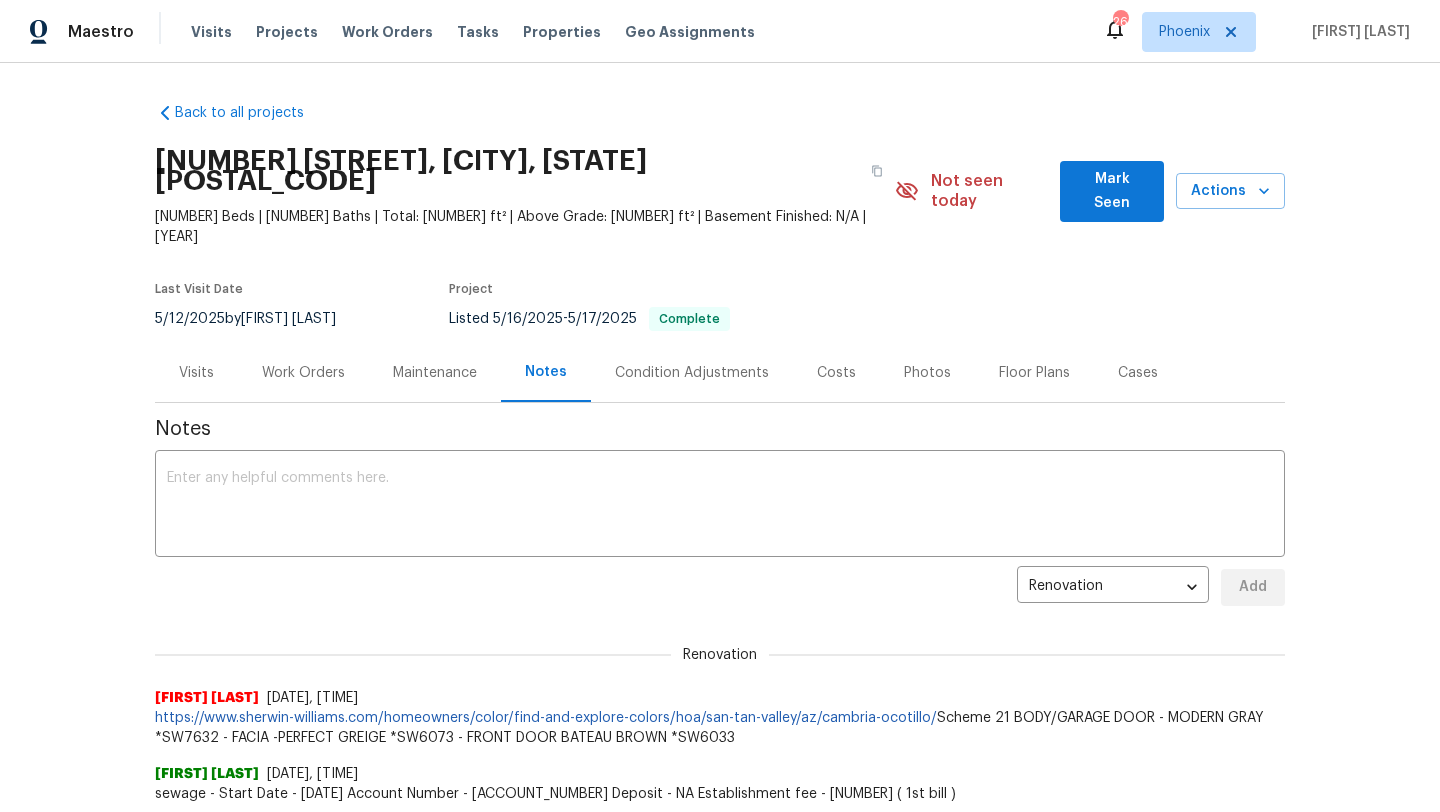 click on "Mark Seen" at bounding box center (1112, 191) 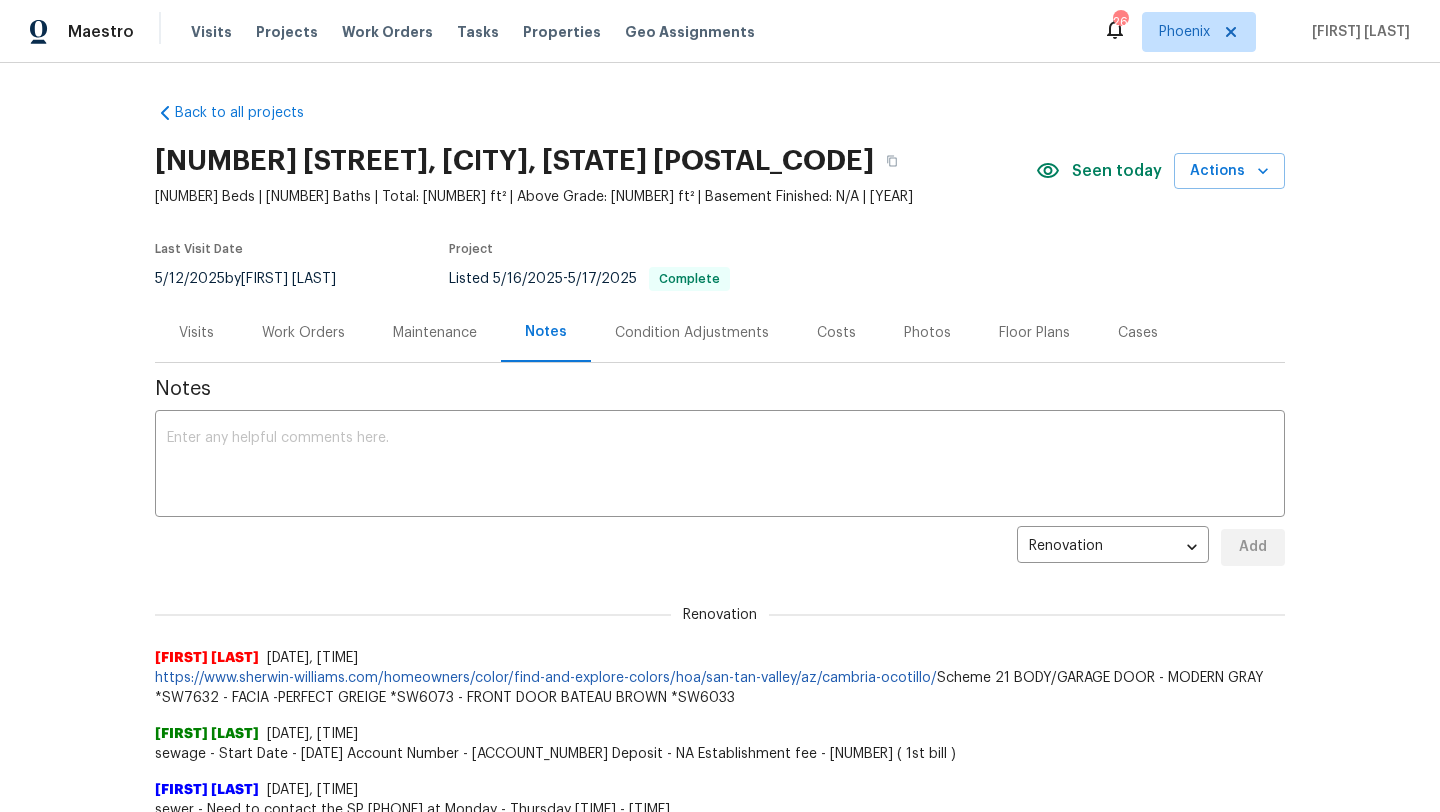 click on "Costs" at bounding box center (836, 333) 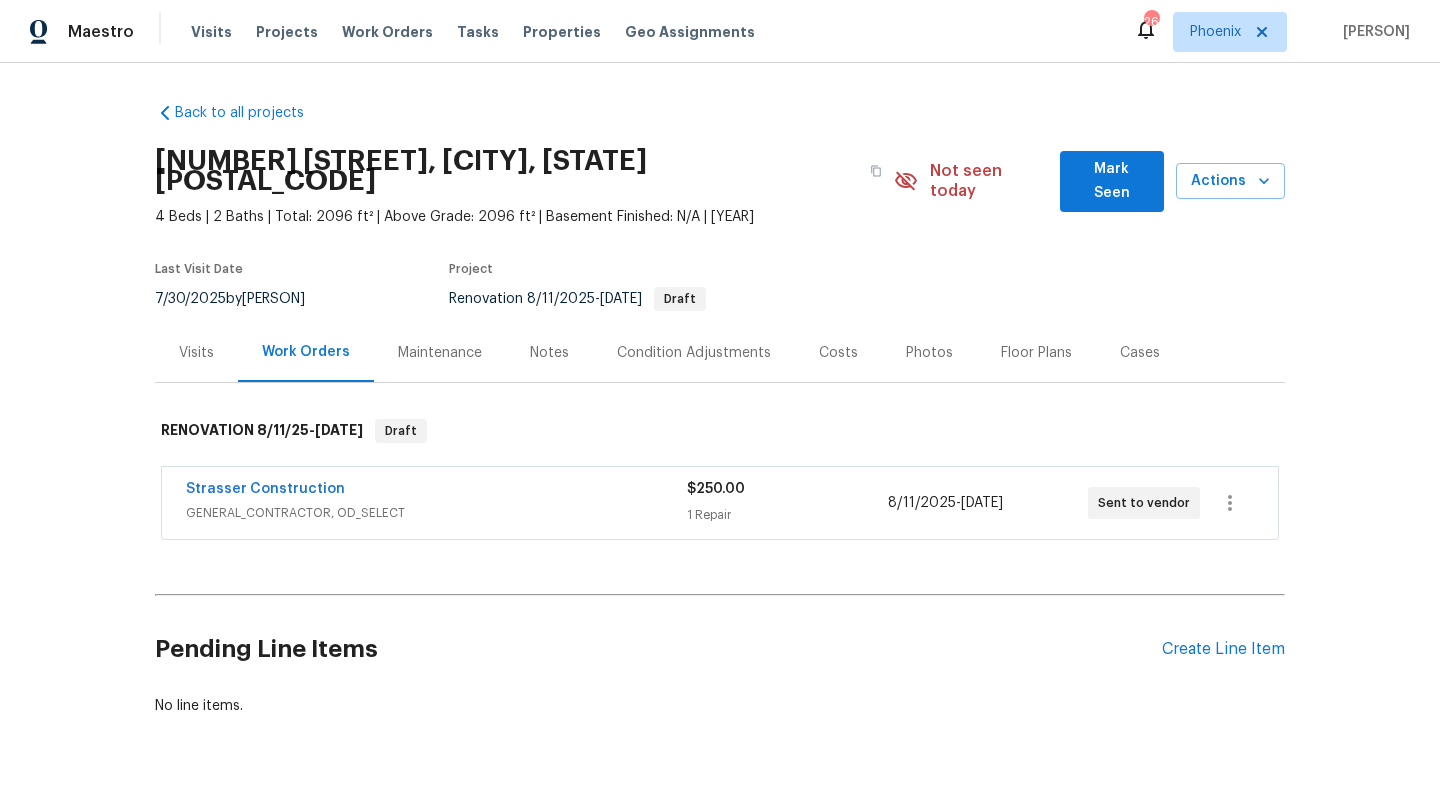 scroll, scrollTop: 0, scrollLeft: 0, axis: both 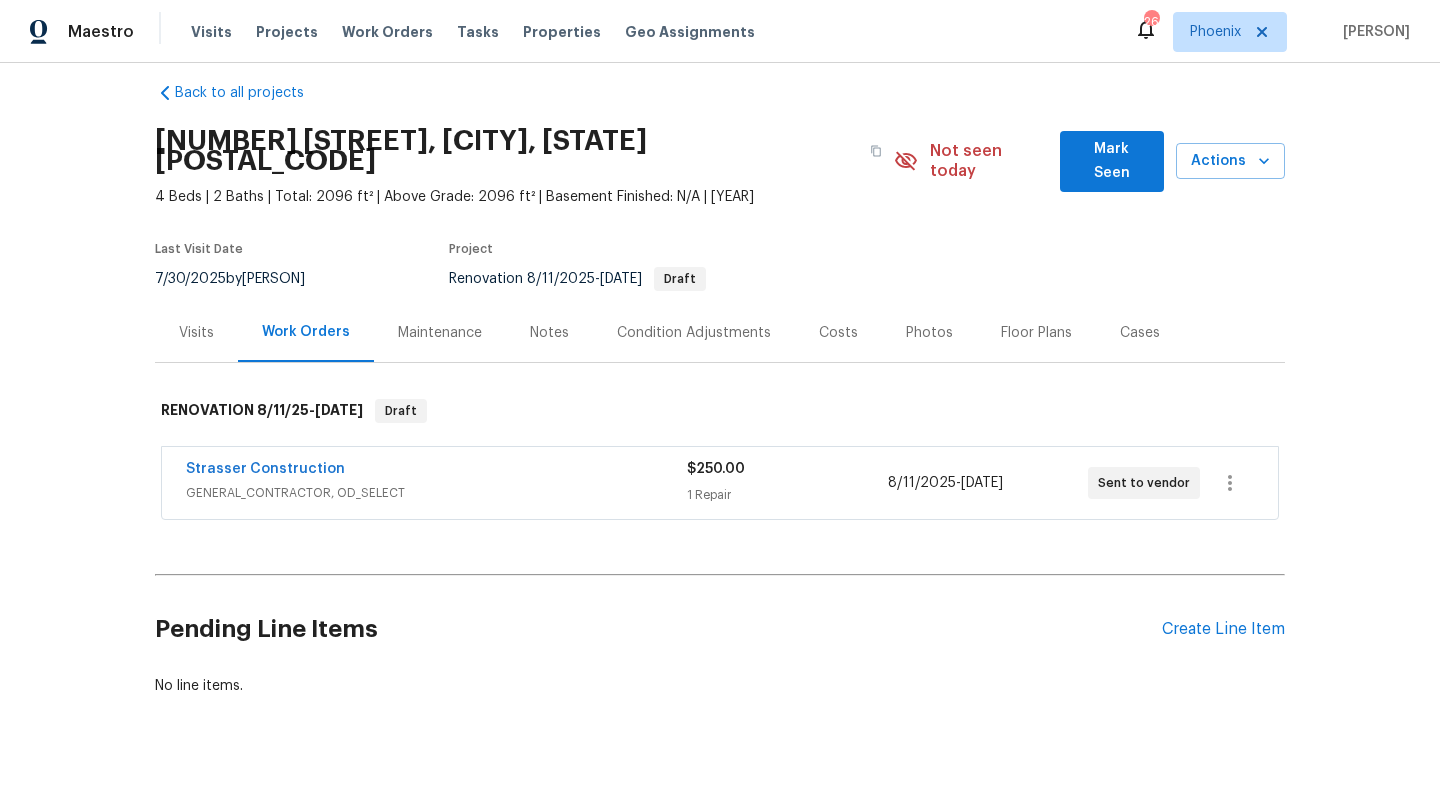 click on "Costs" at bounding box center [838, 333] 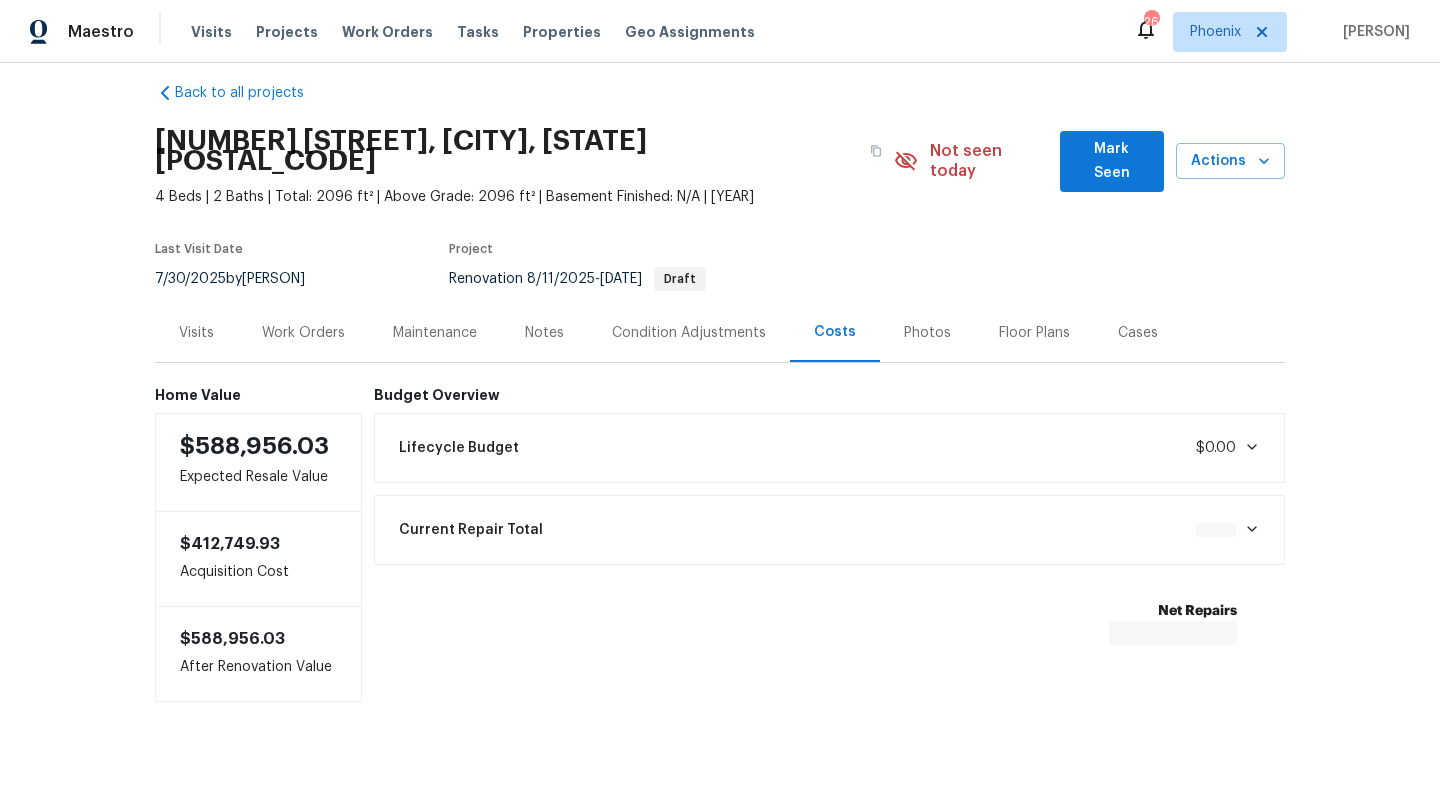 scroll, scrollTop: 11, scrollLeft: 0, axis: vertical 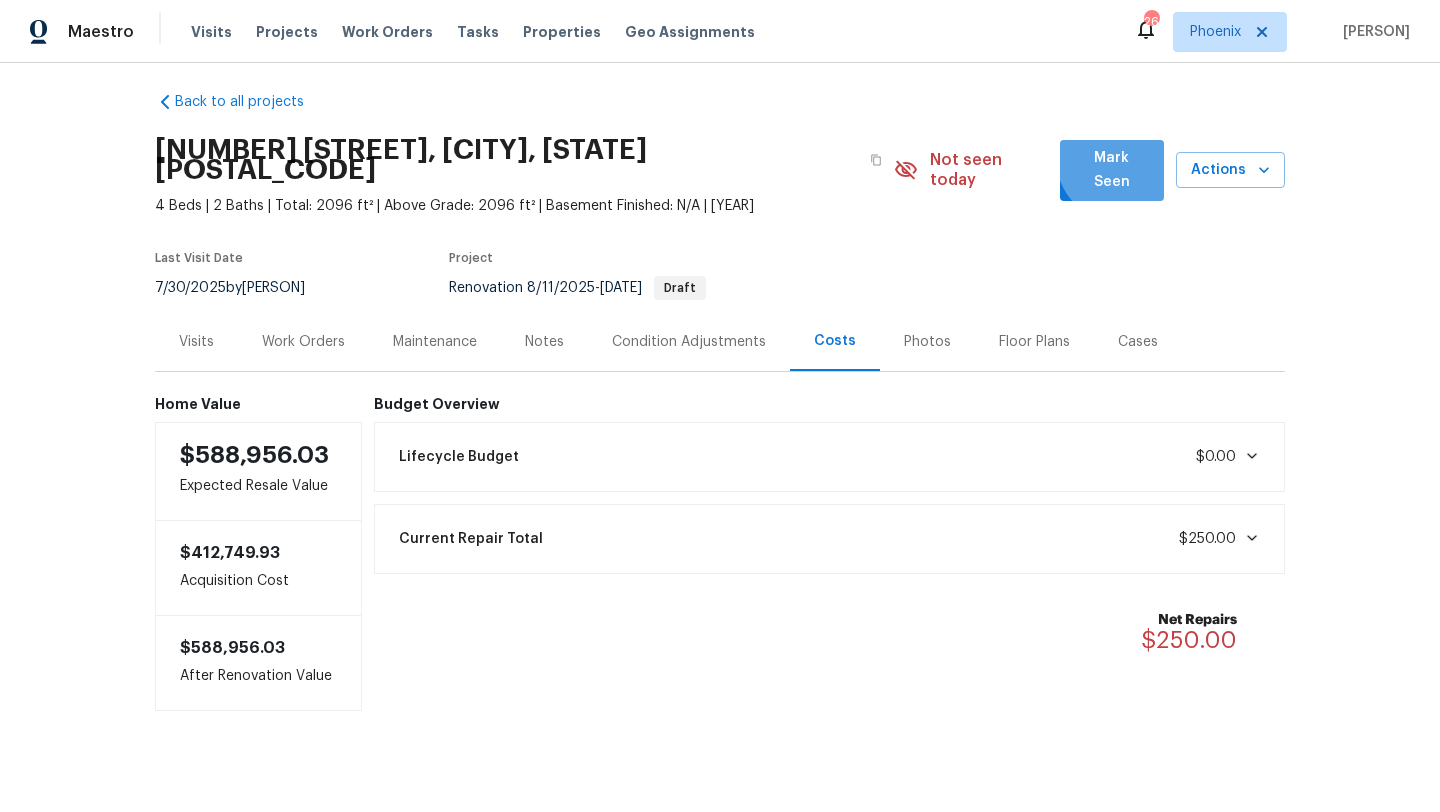 click on "Mark Seen" at bounding box center [1112, 170] 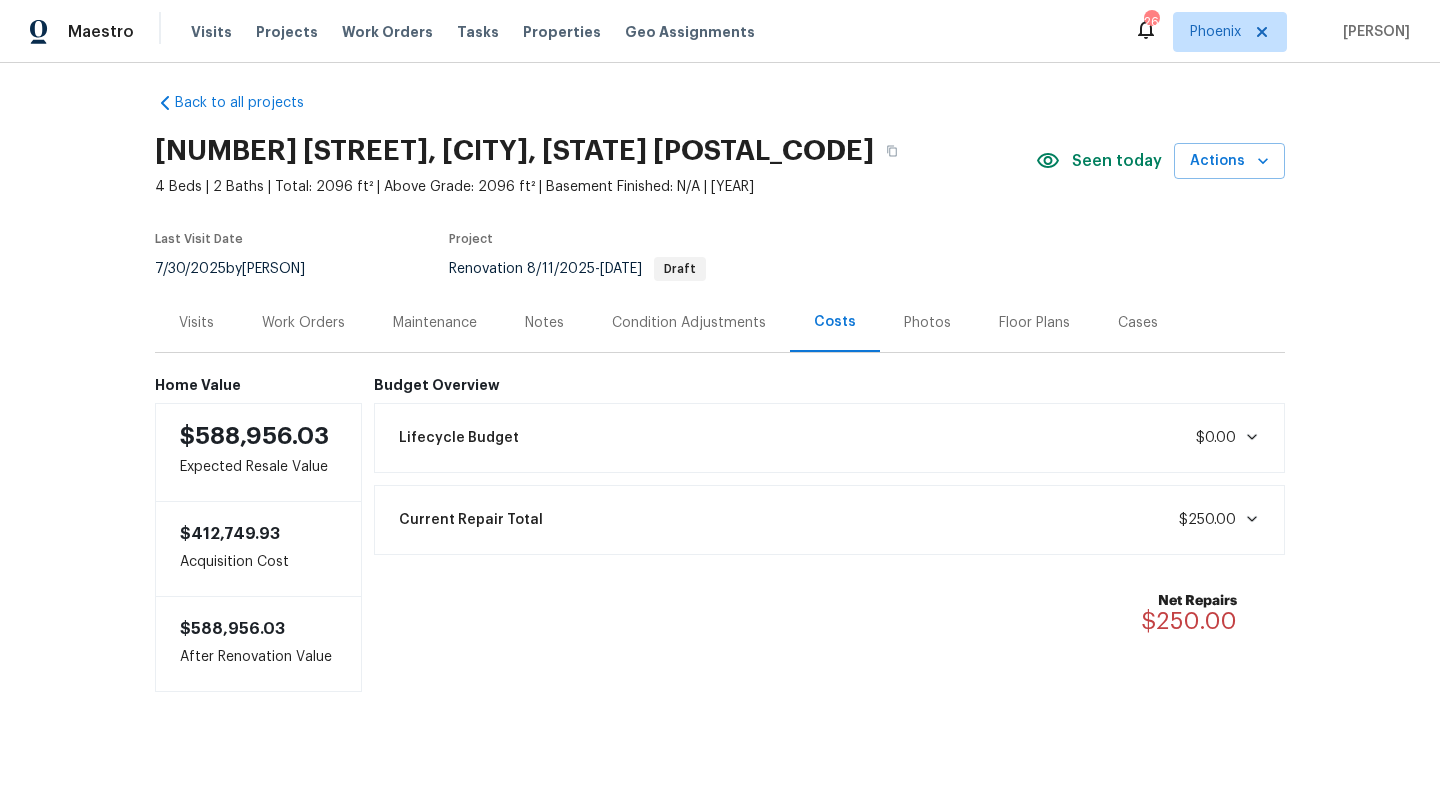 click on "Notes" at bounding box center [544, 323] 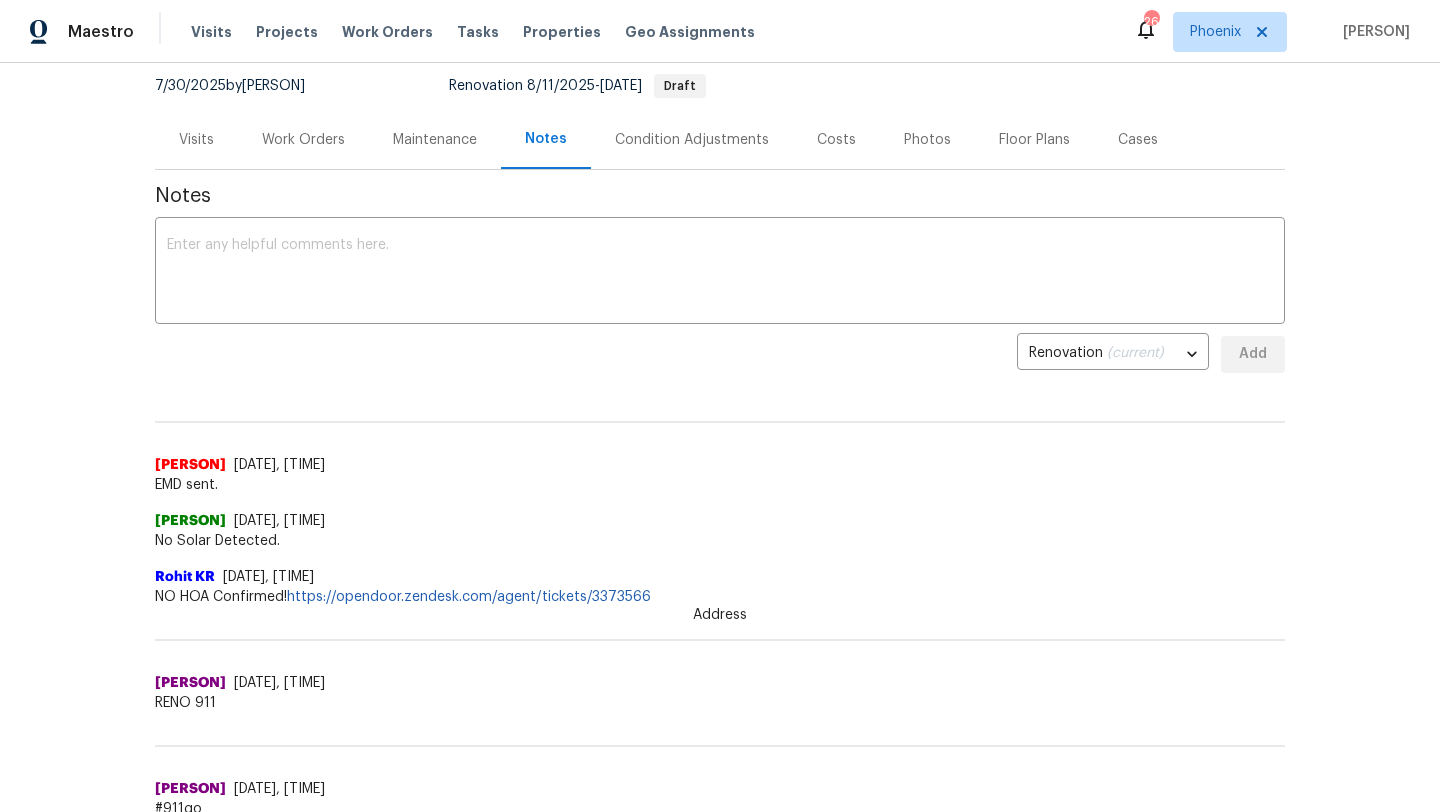 scroll, scrollTop: 0, scrollLeft: 0, axis: both 